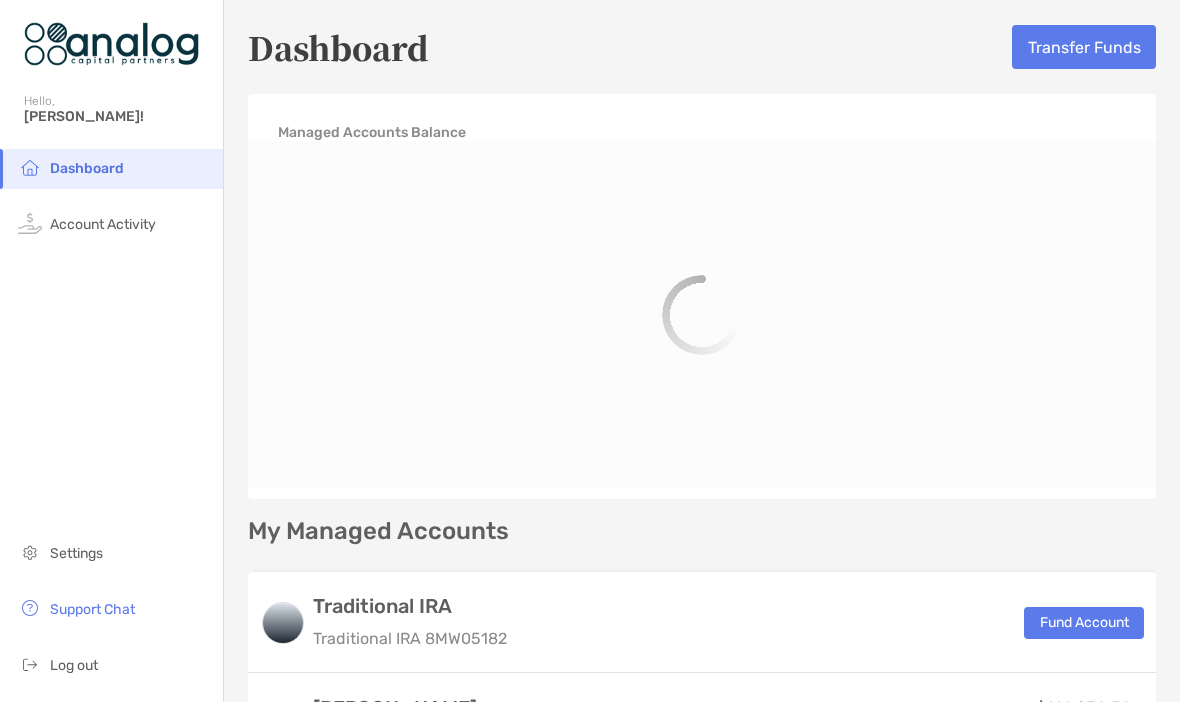 scroll, scrollTop: 0, scrollLeft: 0, axis: both 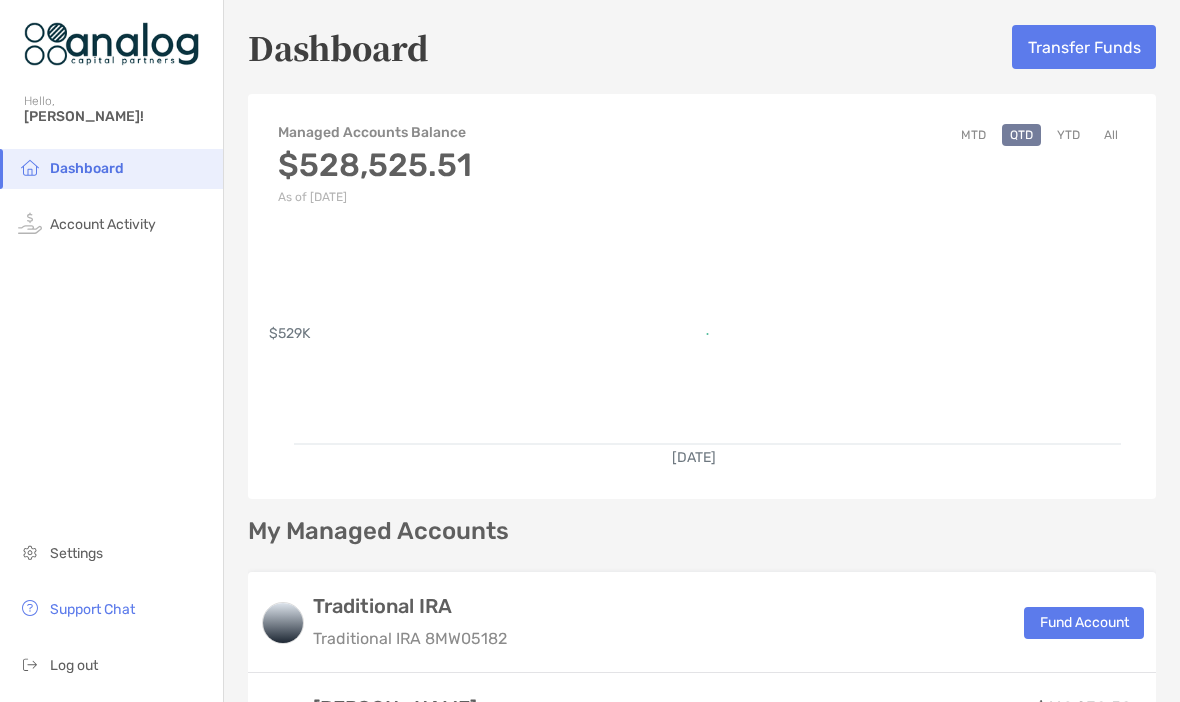 click on "All" at bounding box center [1111, 135] 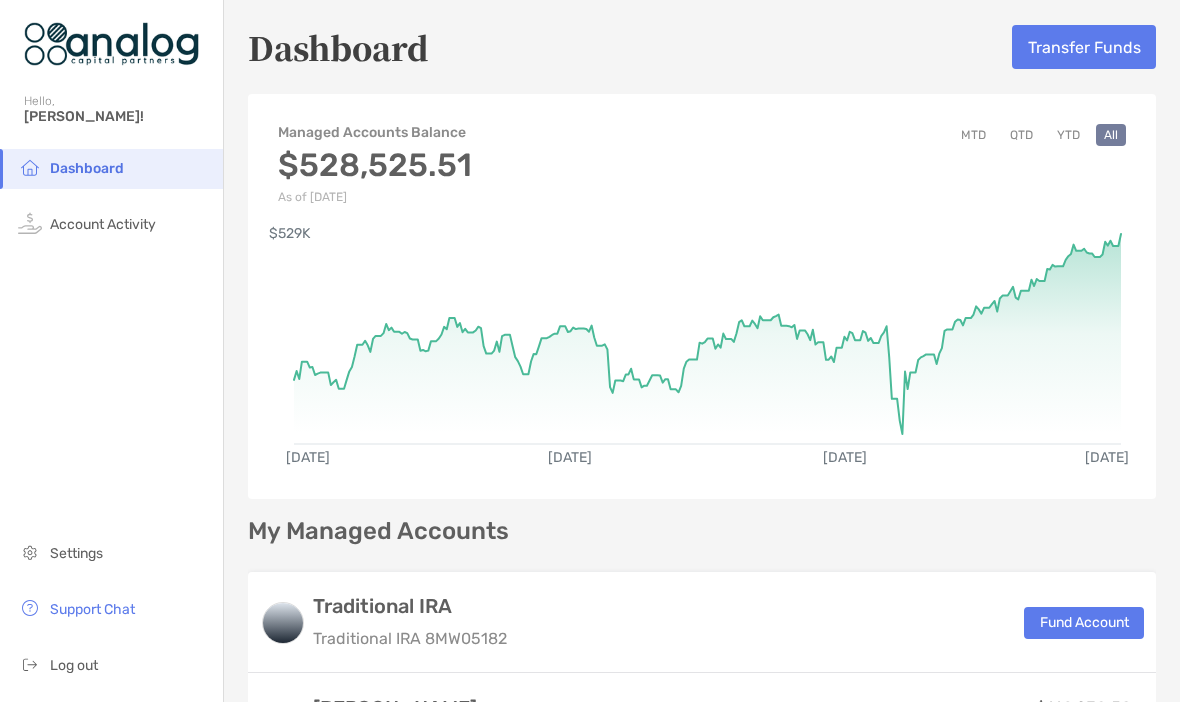 scroll, scrollTop: 0, scrollLeft: 0, axis: both 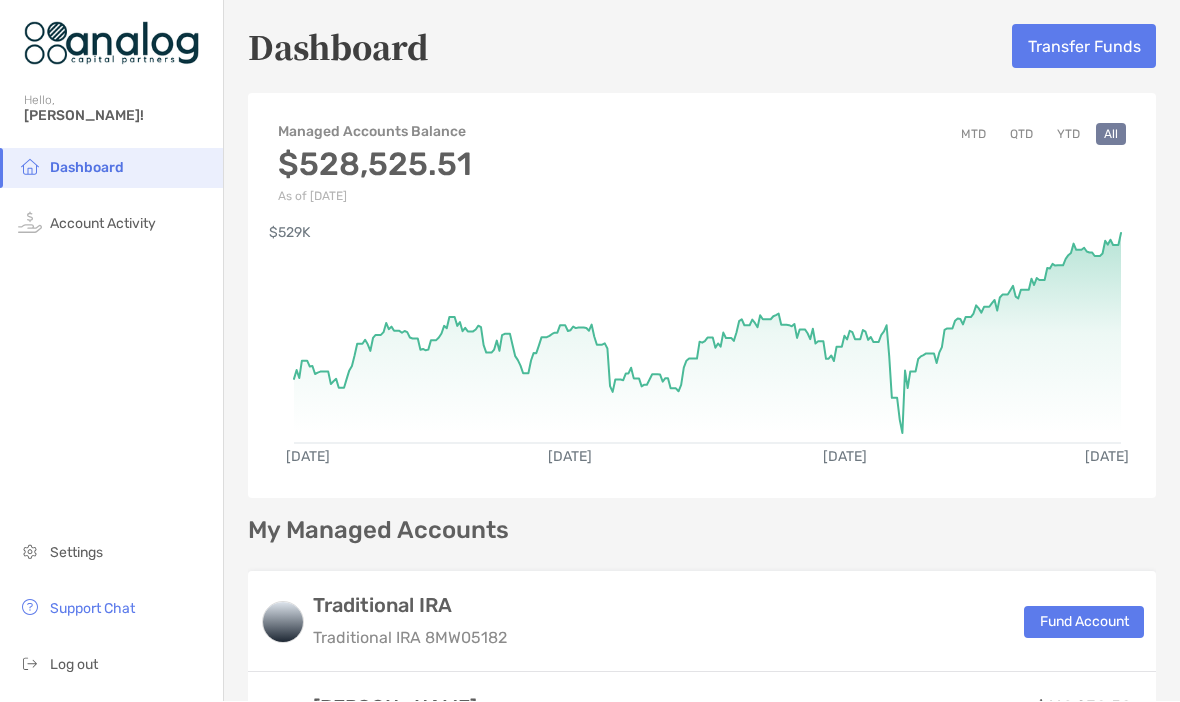 click on "Log out" at bounding box center [74, 665] 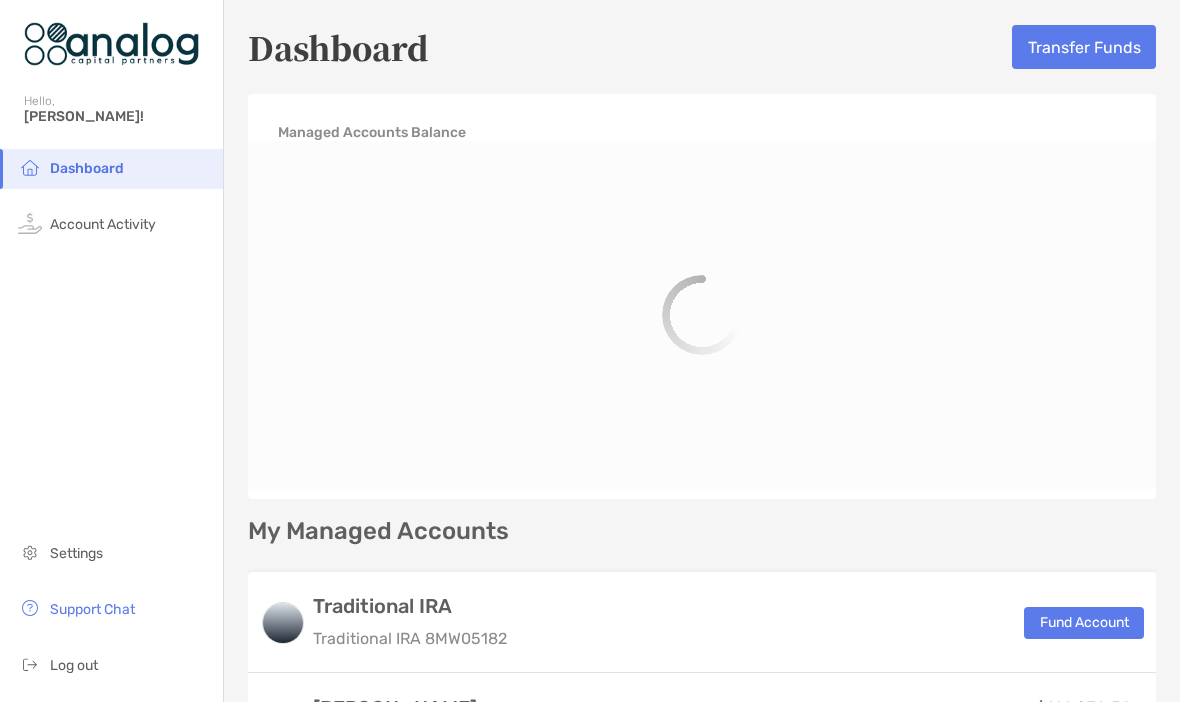 scroll, scrollTop: 0, scrollLeft: 0, axis: both 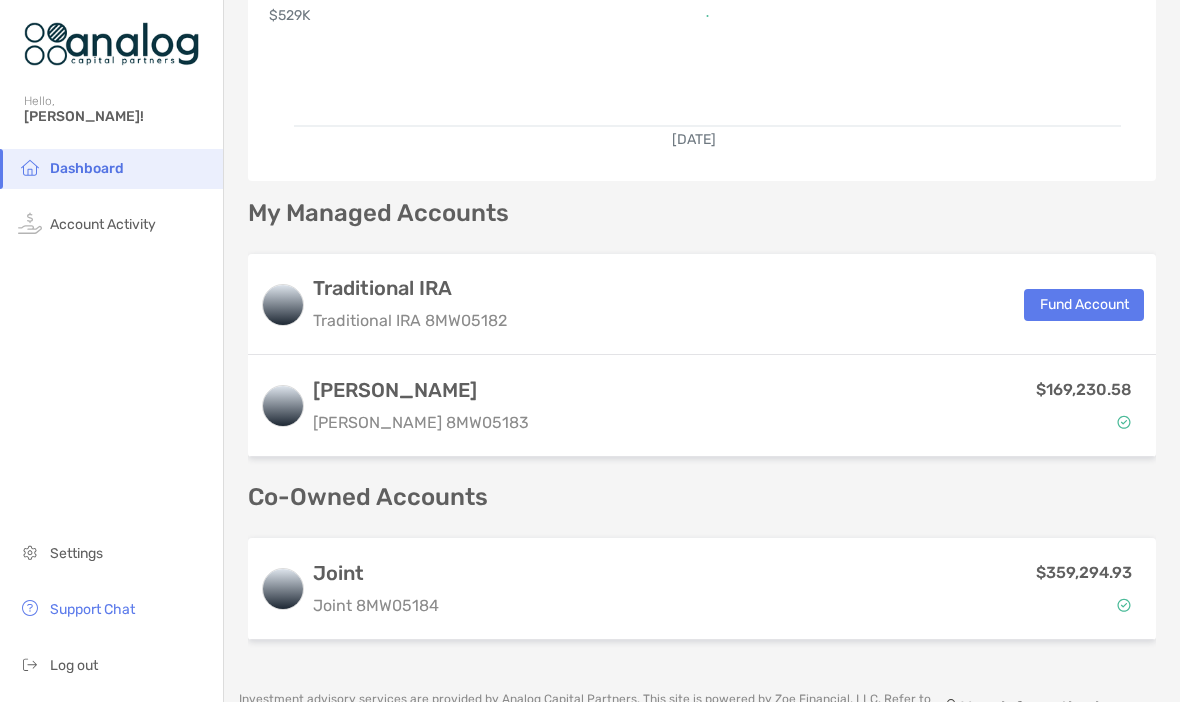 click on "[PERSON_NAME] [PERSON_NAME]   8MW05183" at bounding box center [421, 406] 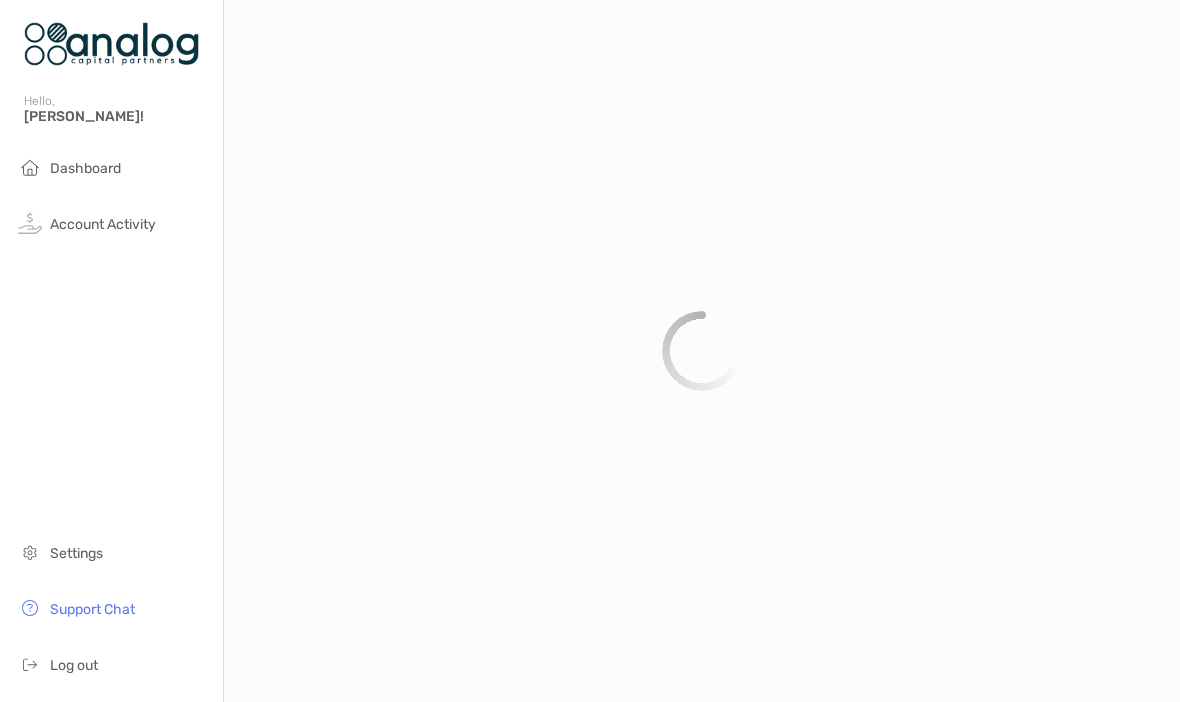 scroll, scrollTop: 0, scrollLeft: 0, axis: both 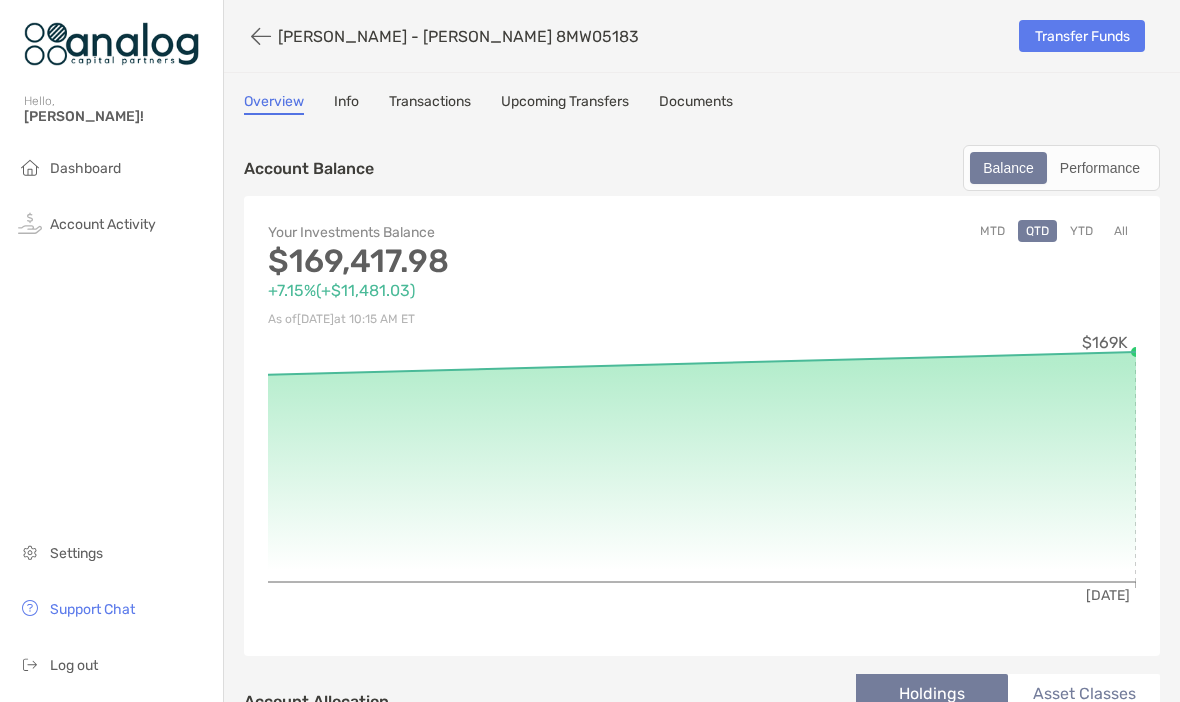 click on "YTD" at bounding box center [1081, 231] 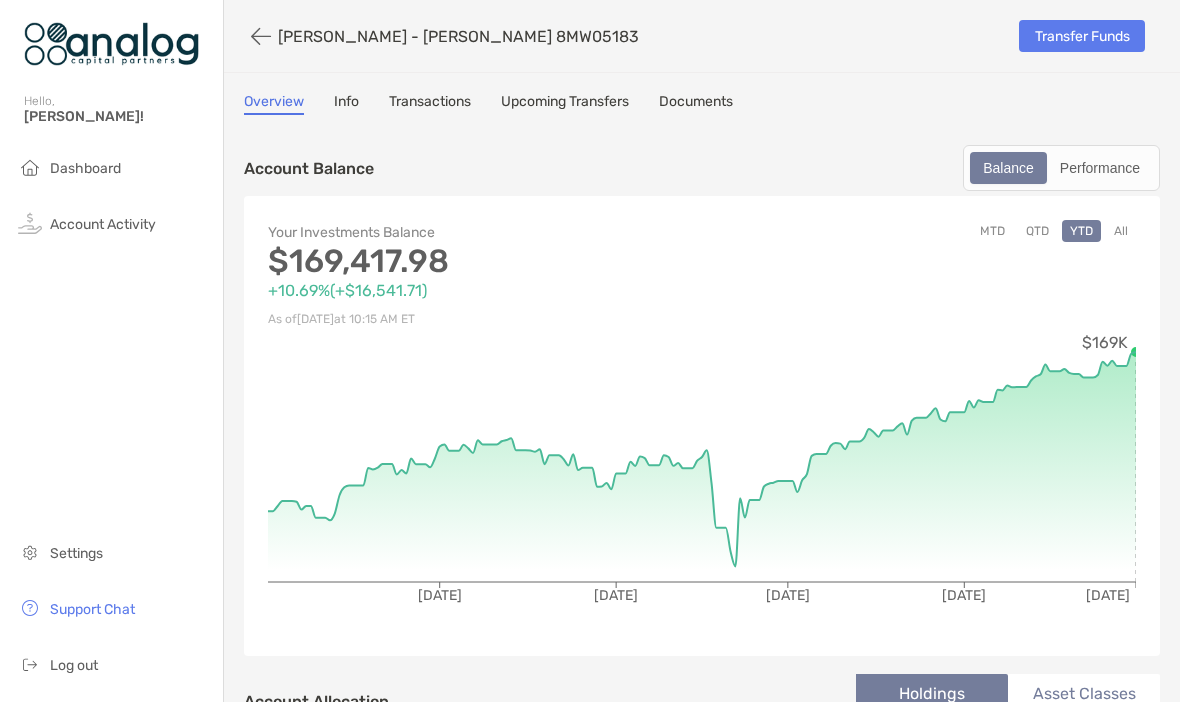 click on "All" at bounding box center (1121, 231) 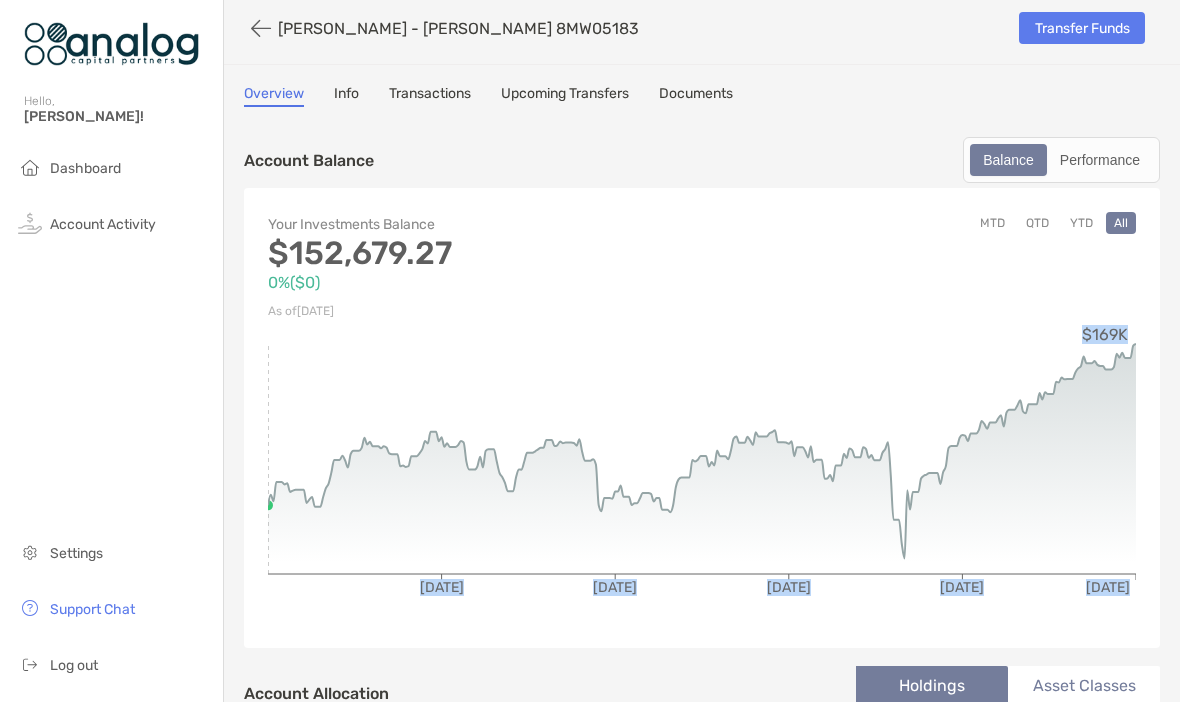 scroll, scrollTop: 9, scrollLeft: 0, axis: vertical 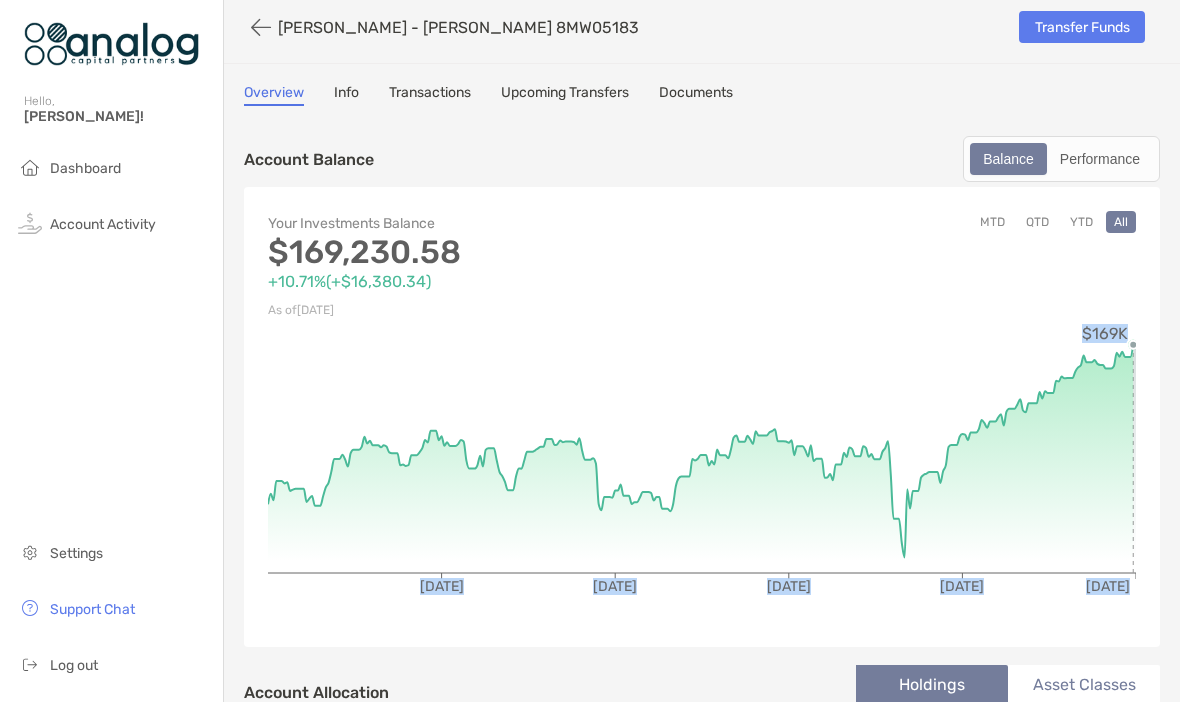 click 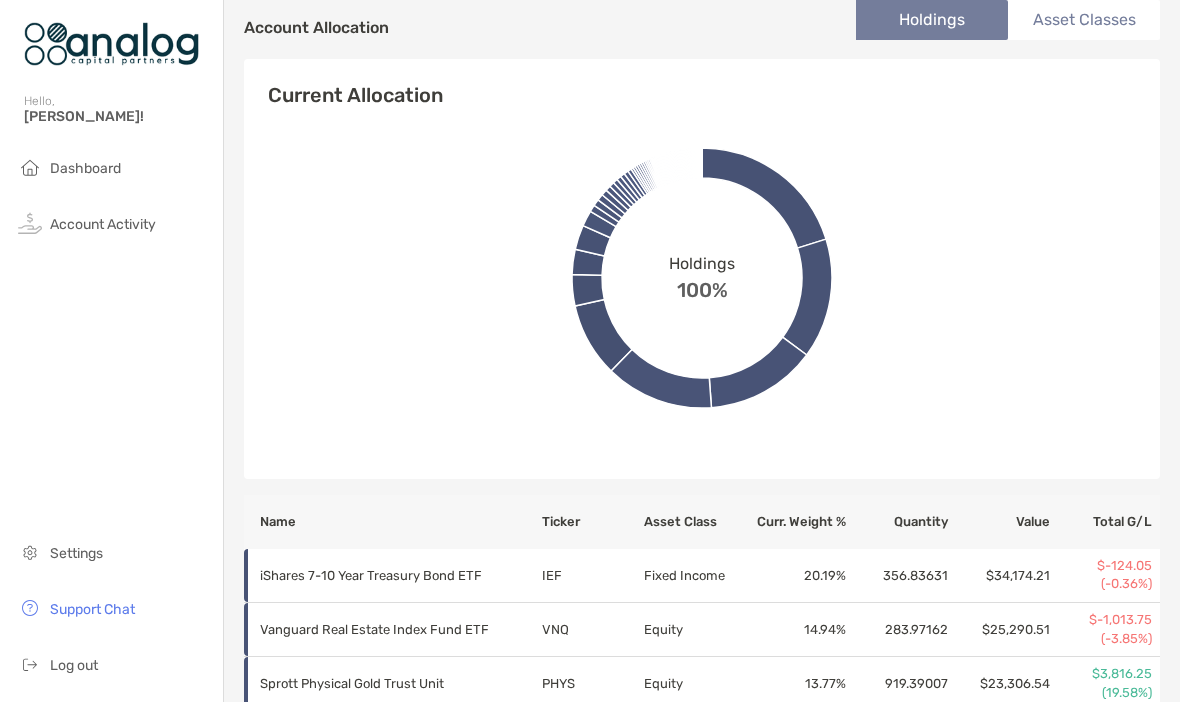 scroll, scrollTop: 713, scrollLeft: 0, axis: vertical 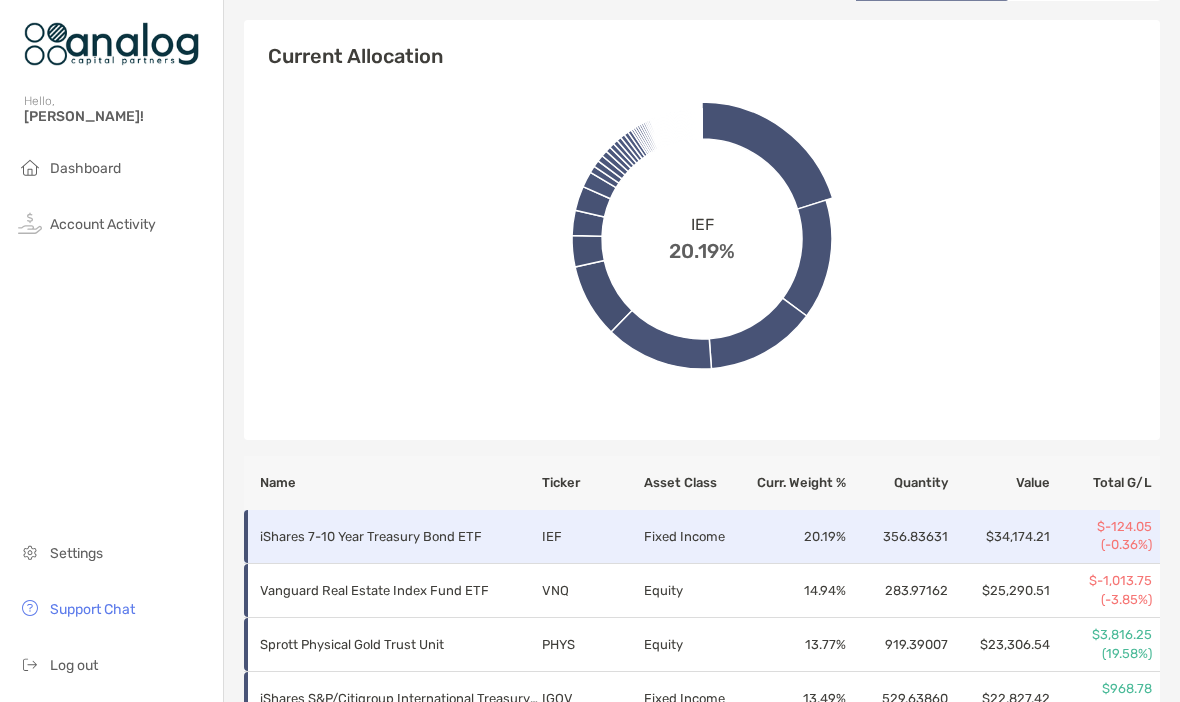 click 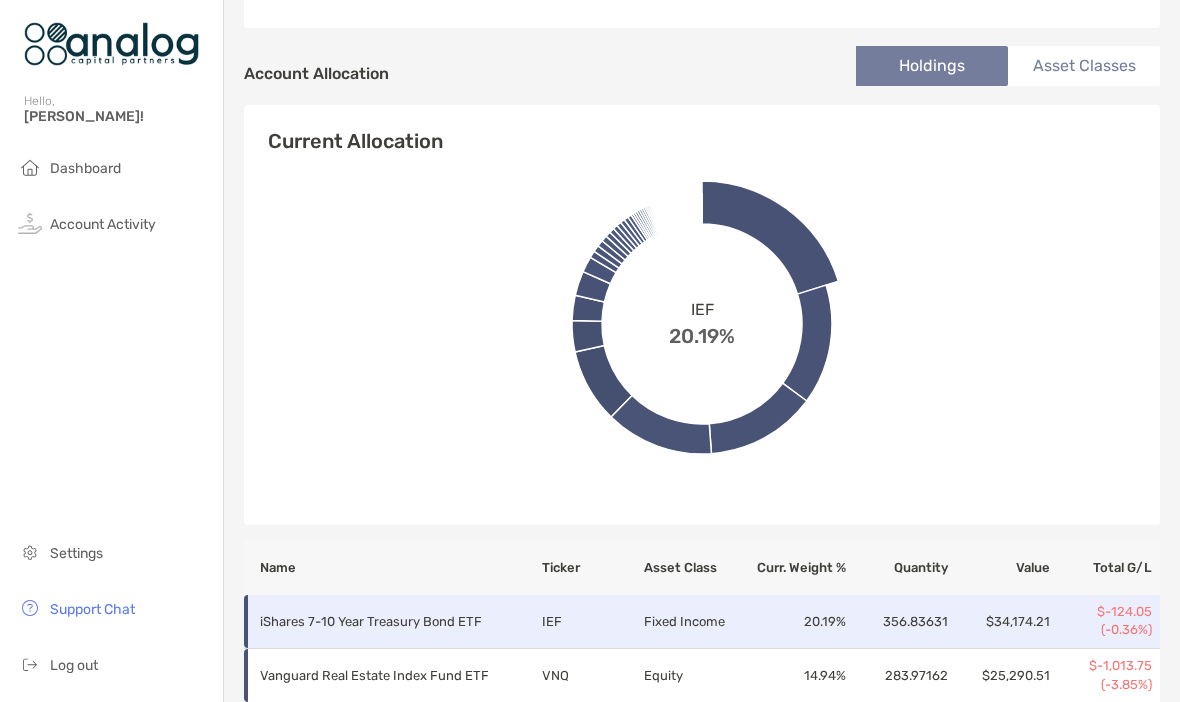 scroll, scrollTop: 629, scrollLeft: 0, axis: vertical 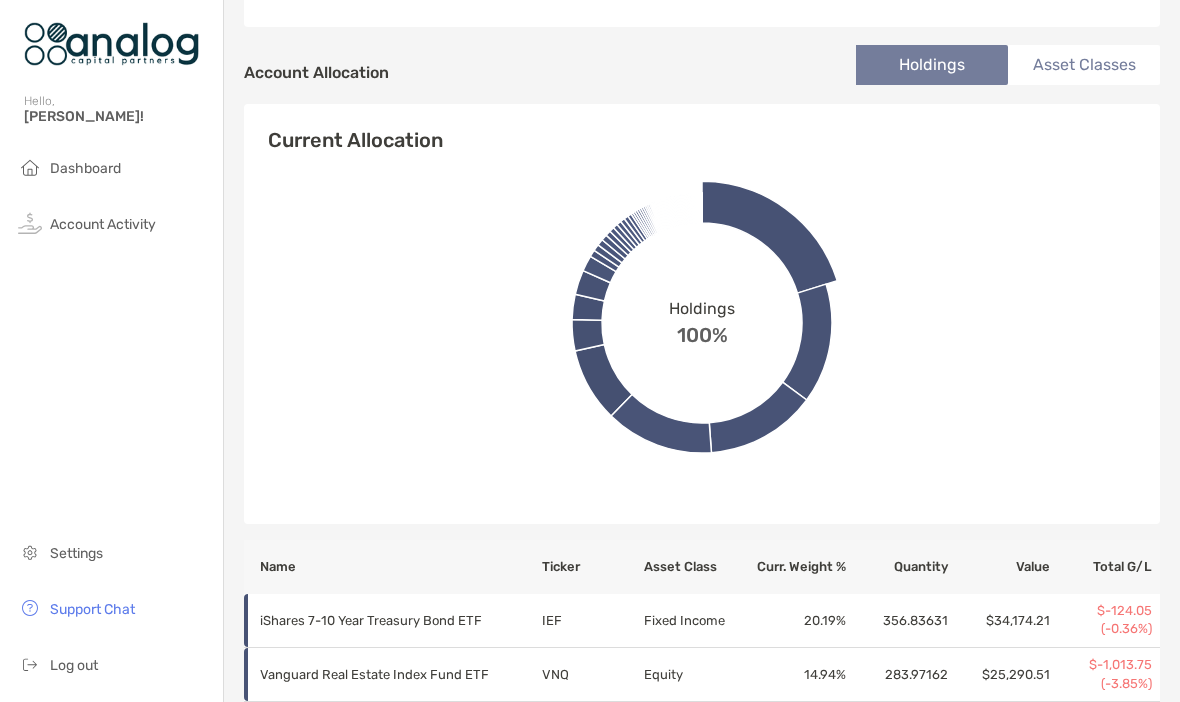 click on "Asset Classes" at bounding box center (1084, 65) 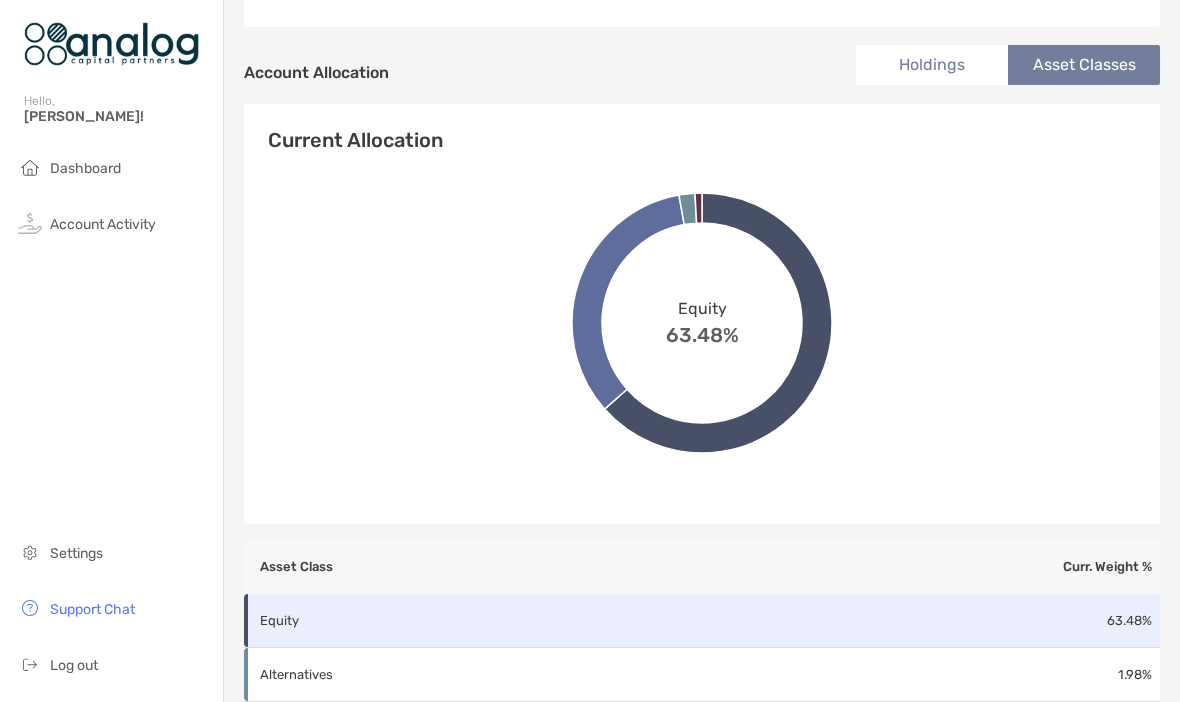 click 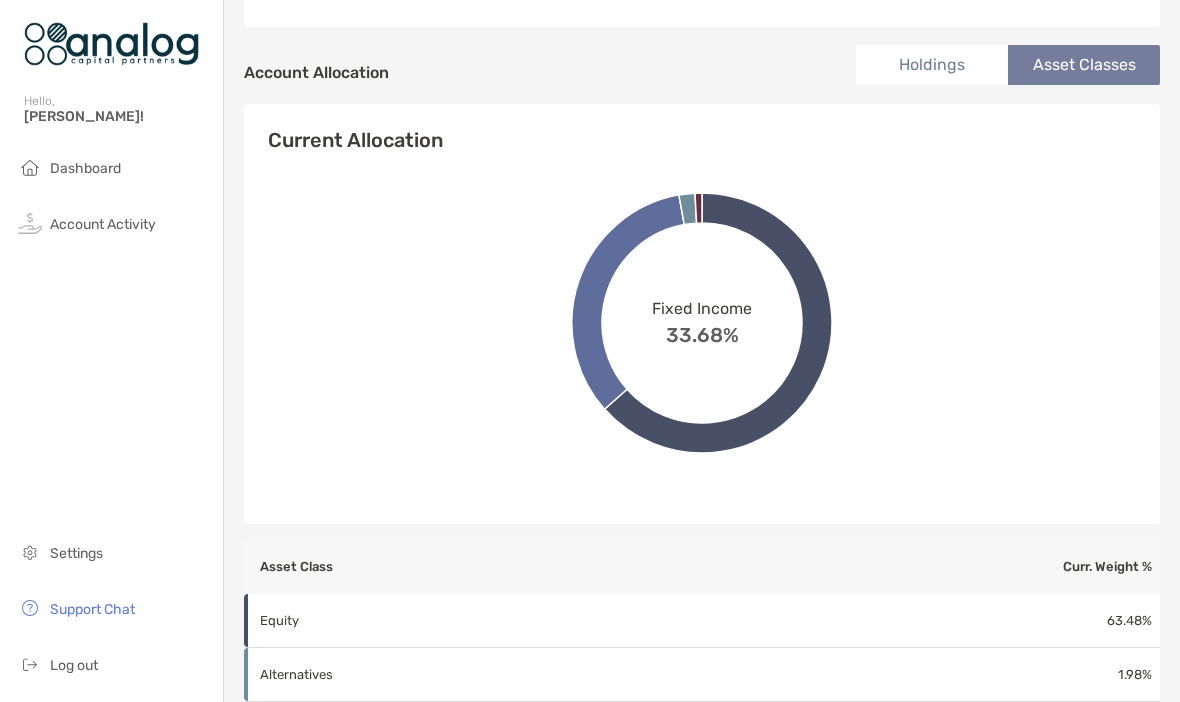 click 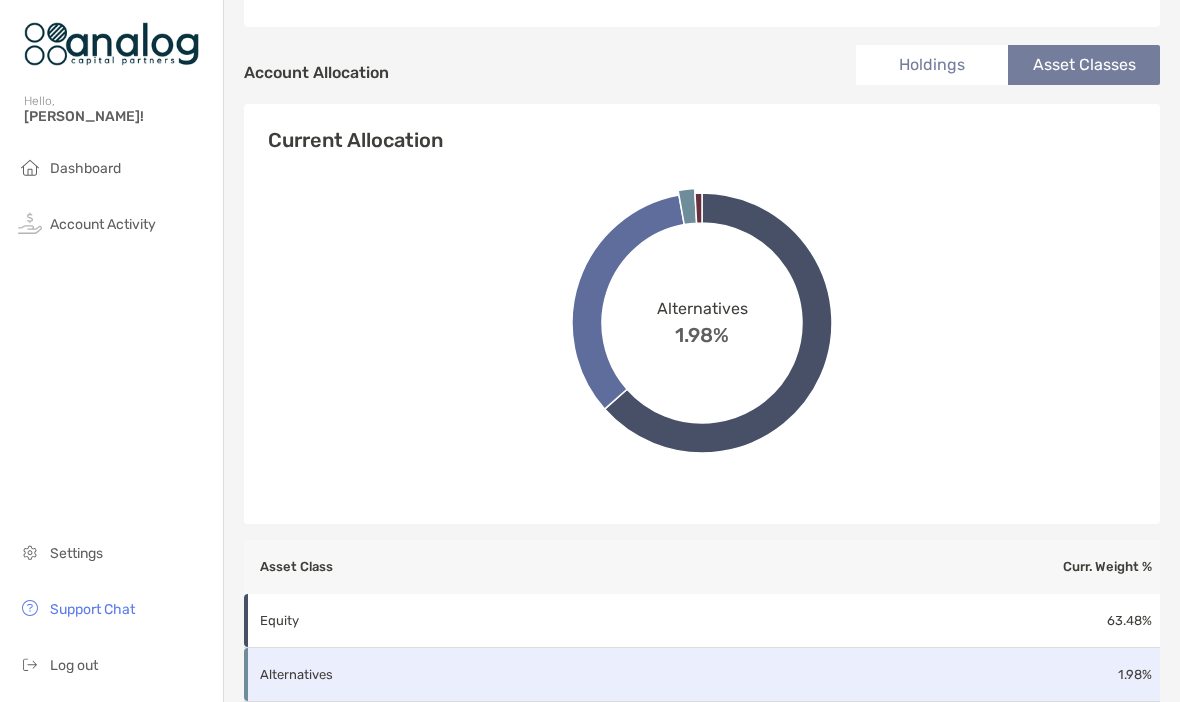 click 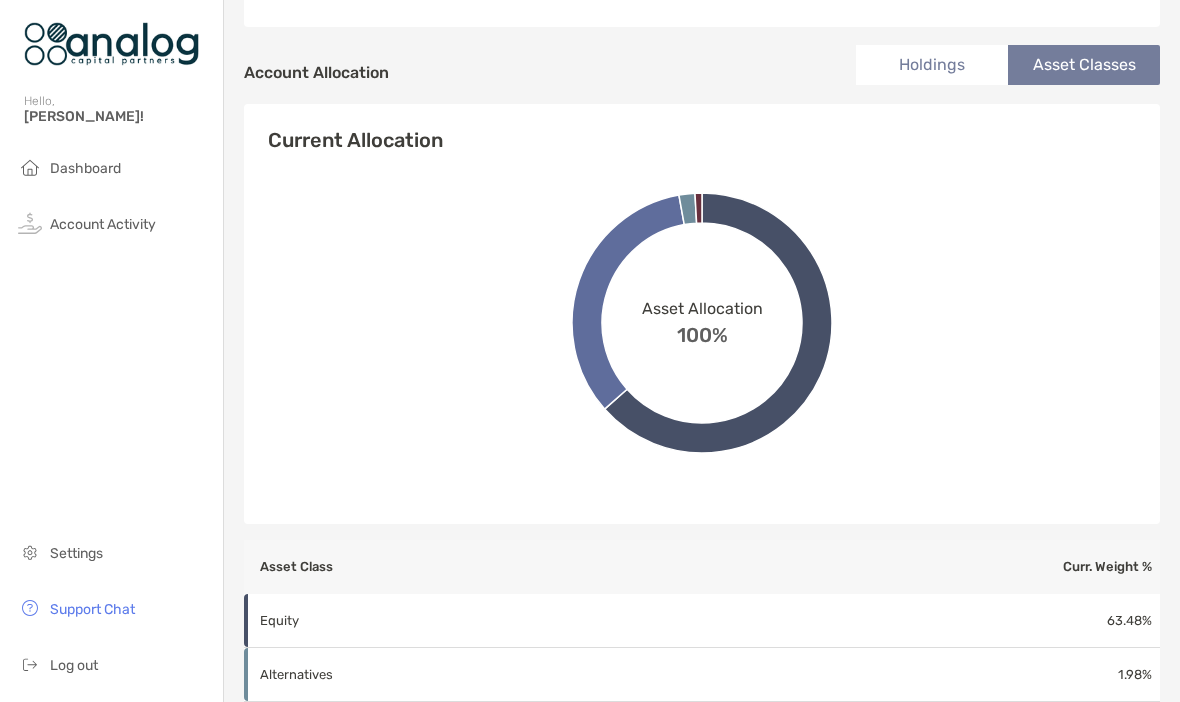 click 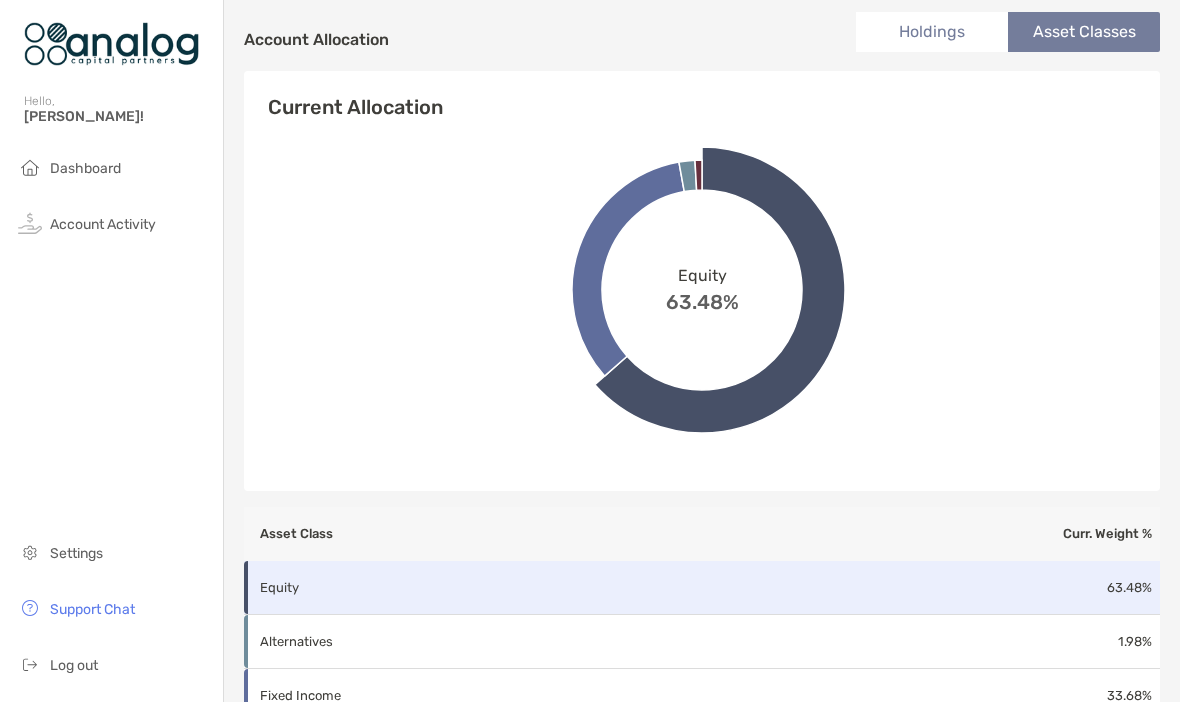 scroll, scrollTop: 661, scrollLeft: 0, axis: vertical 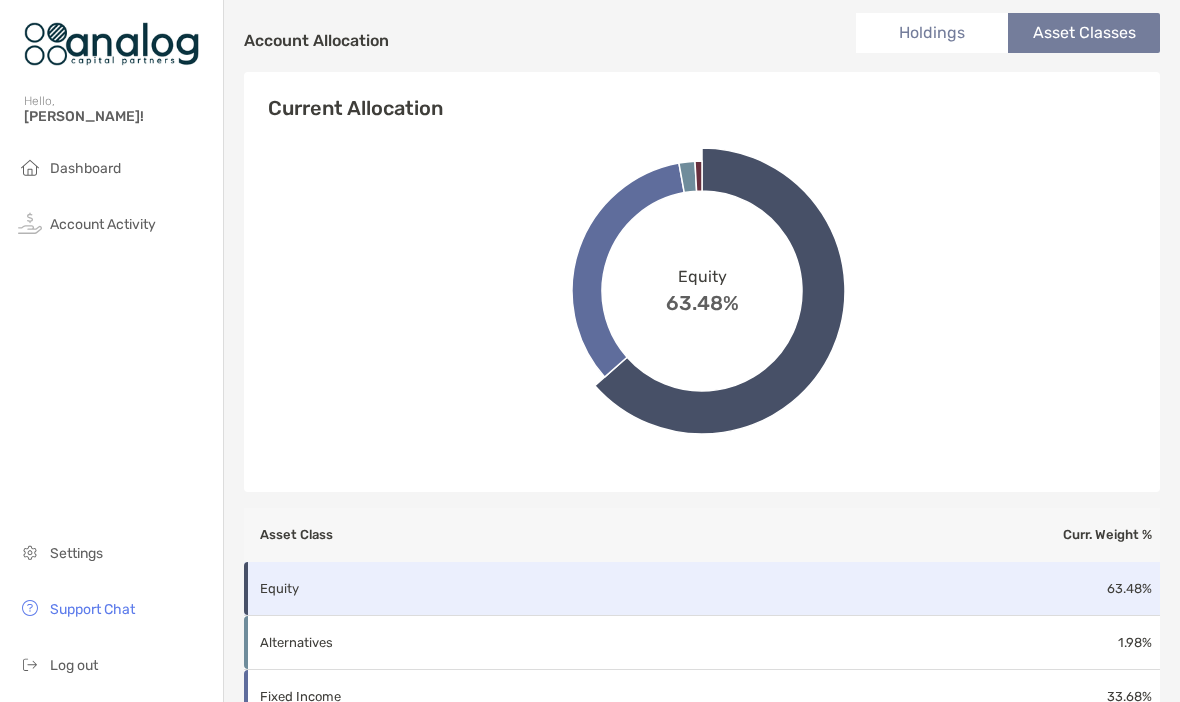 click on "Holdings" at bounding box center [932, 33] 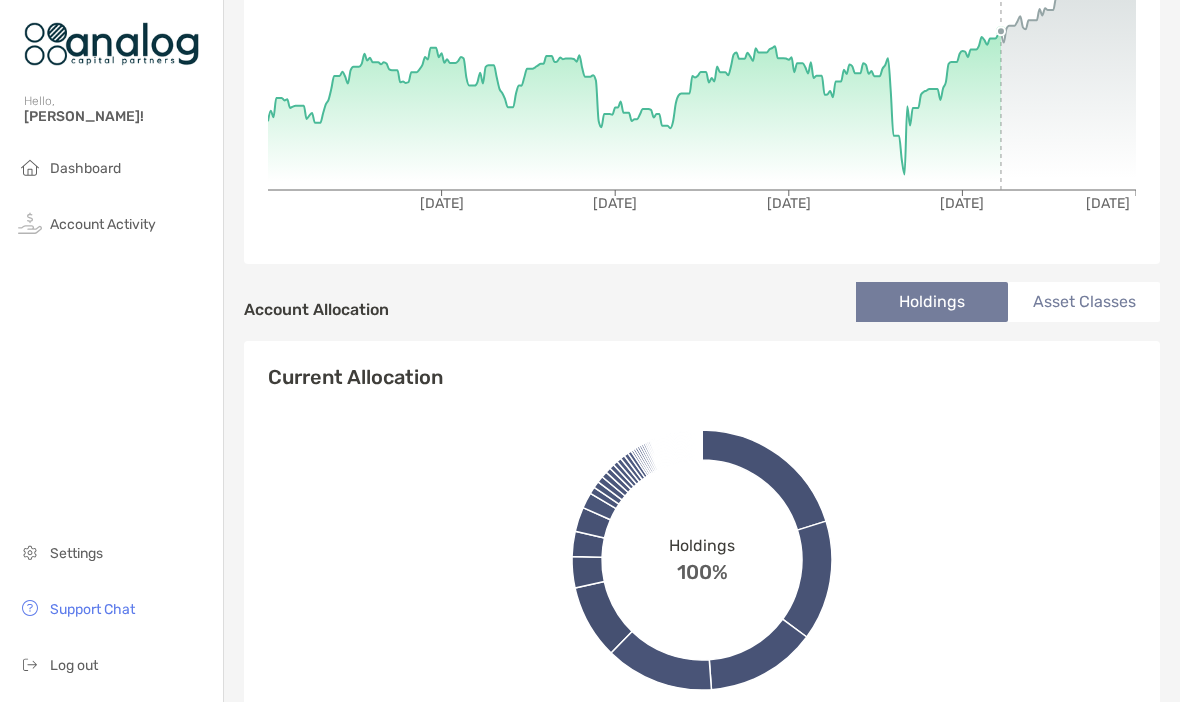 scroll, scrollTop: 465, scrollLeft: 0, axis: vertical 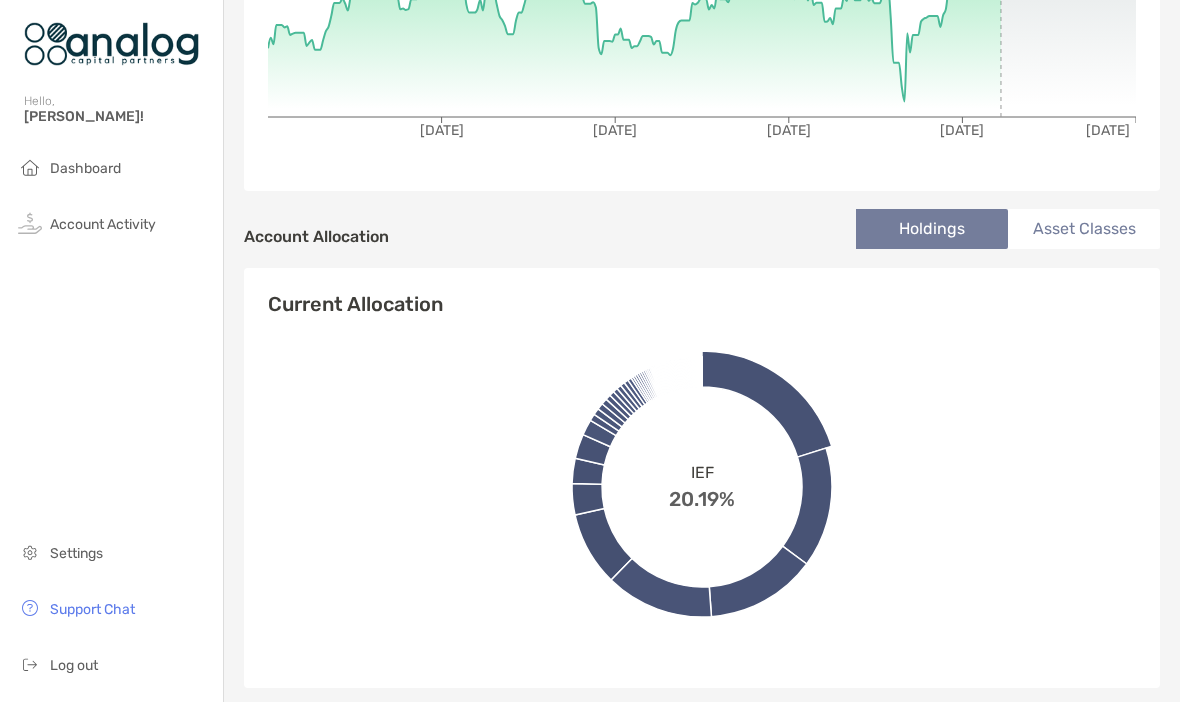 click 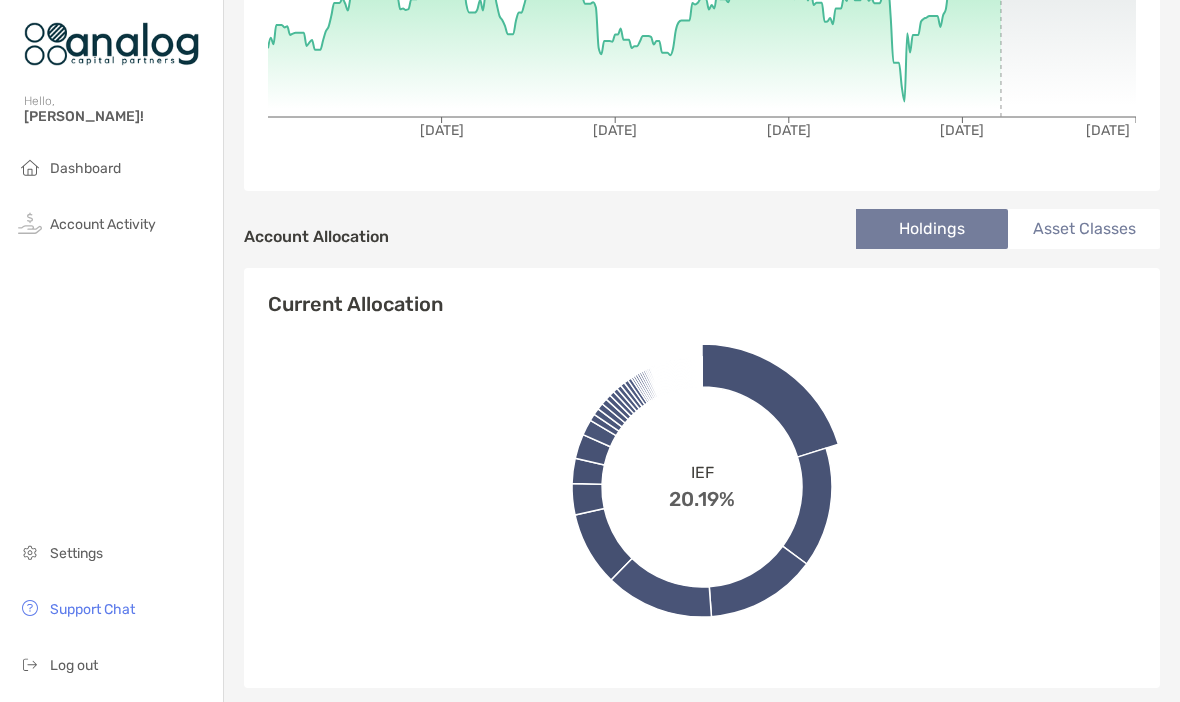 click on "Asset Classes" at bounding box center [1084, 229] 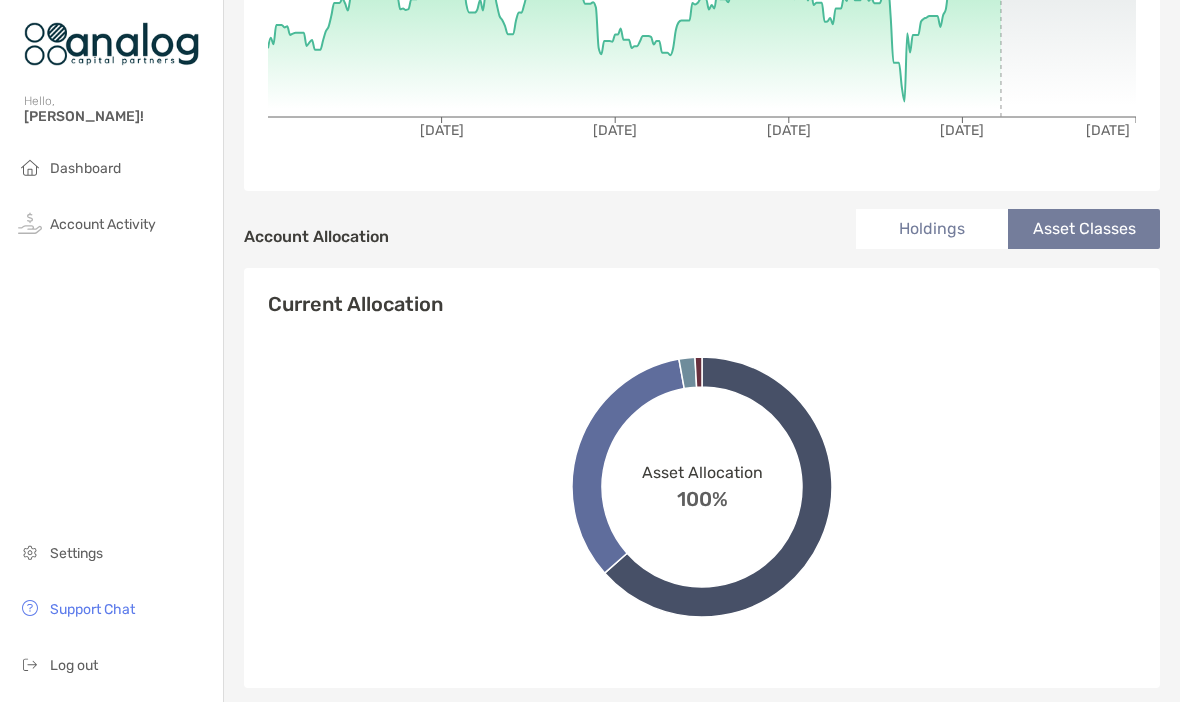 click 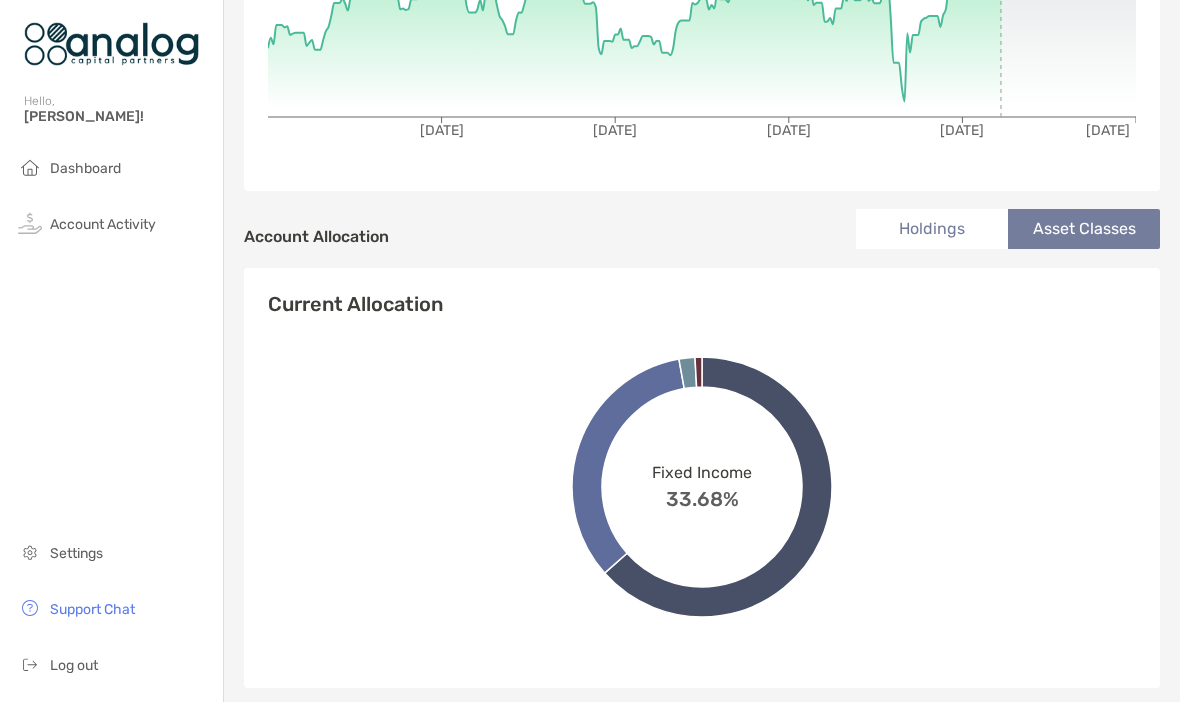 click 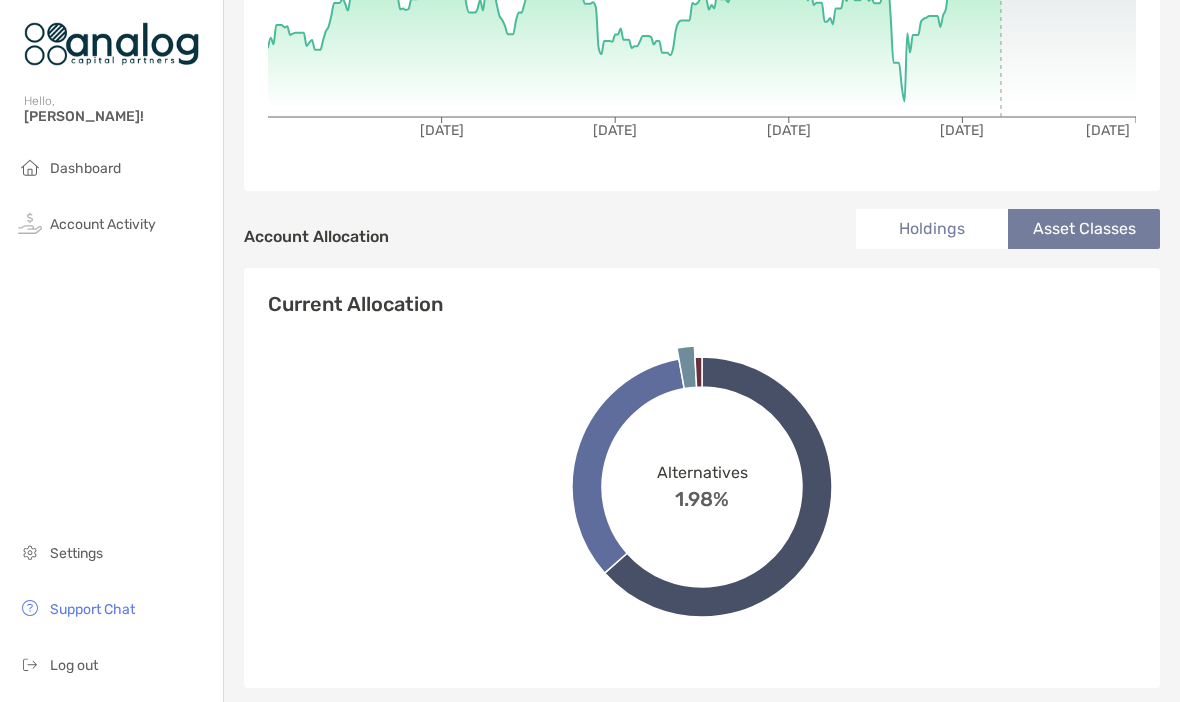 click 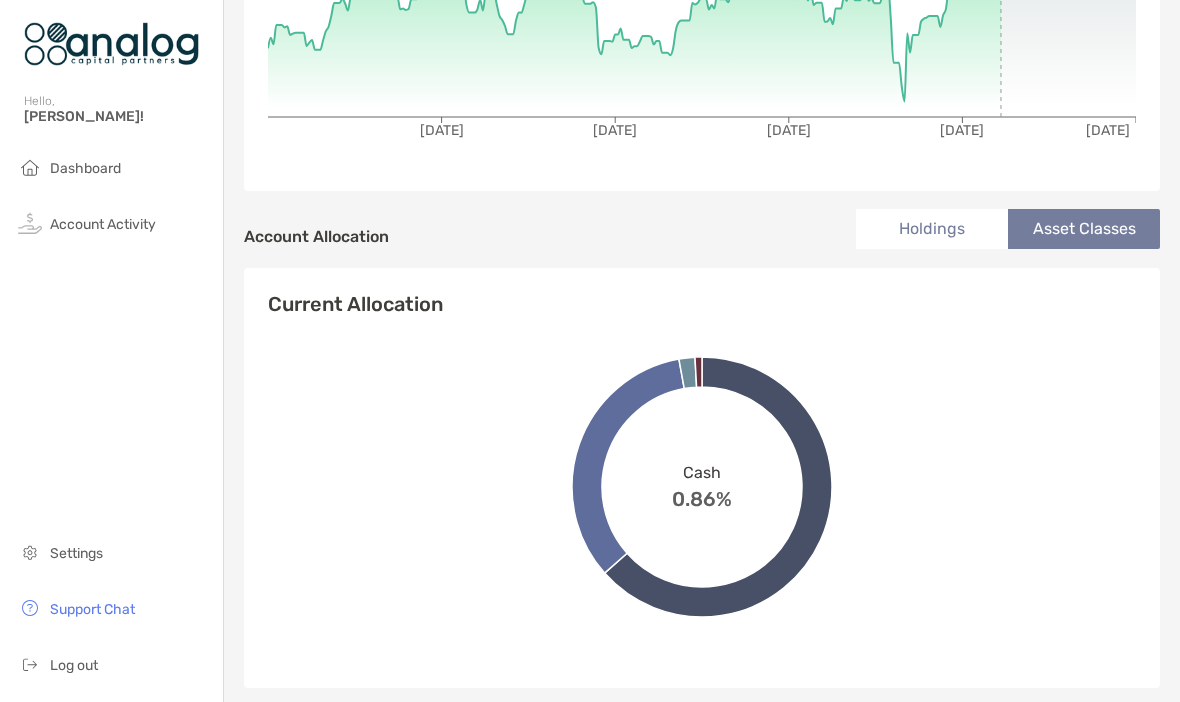 click 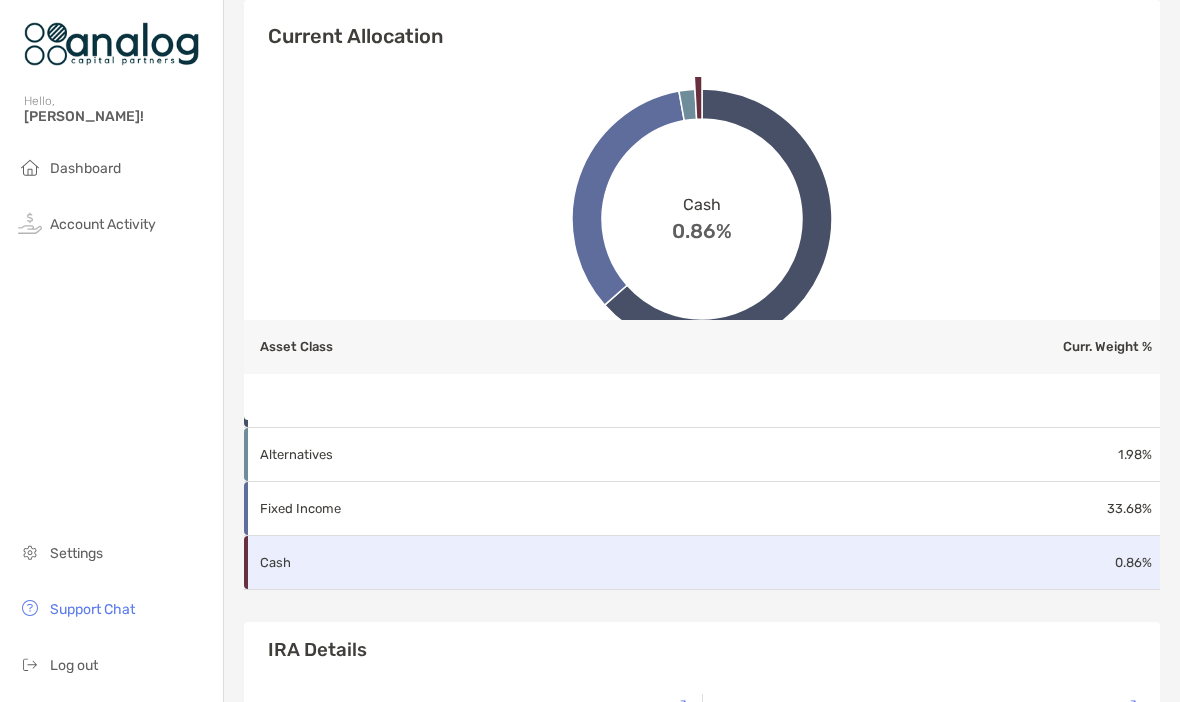 scroll, scrollTop: 850, scrollLeft: 0, axis: vertical 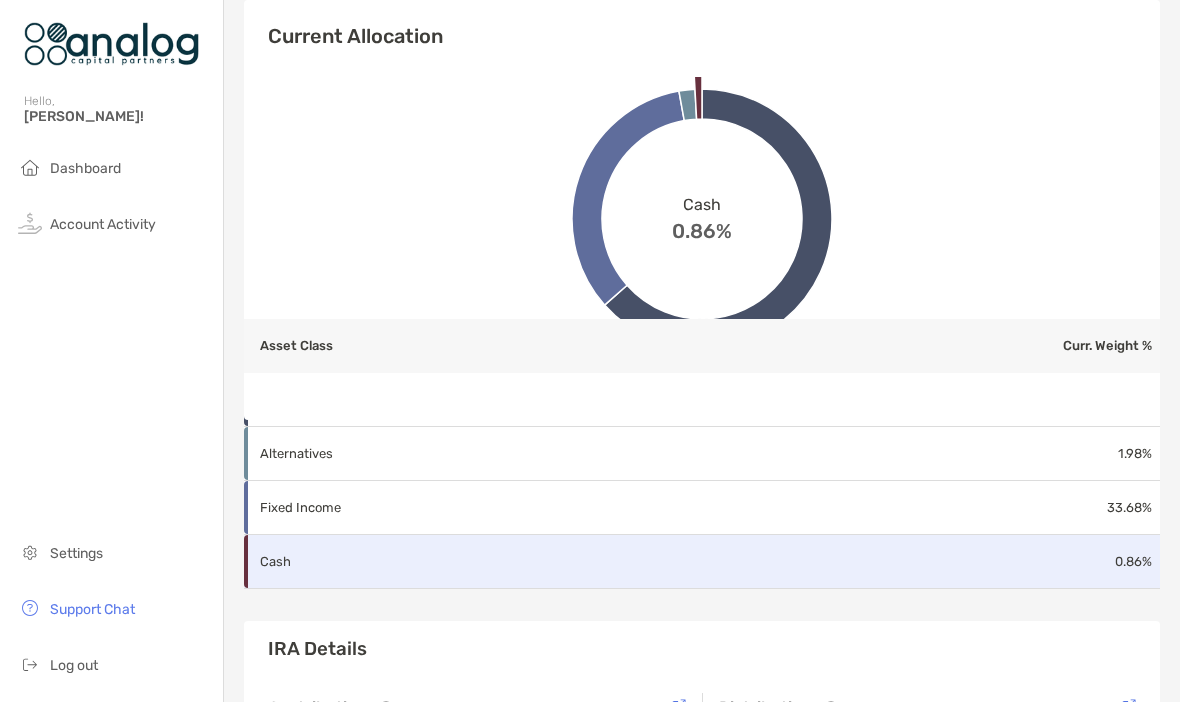 click 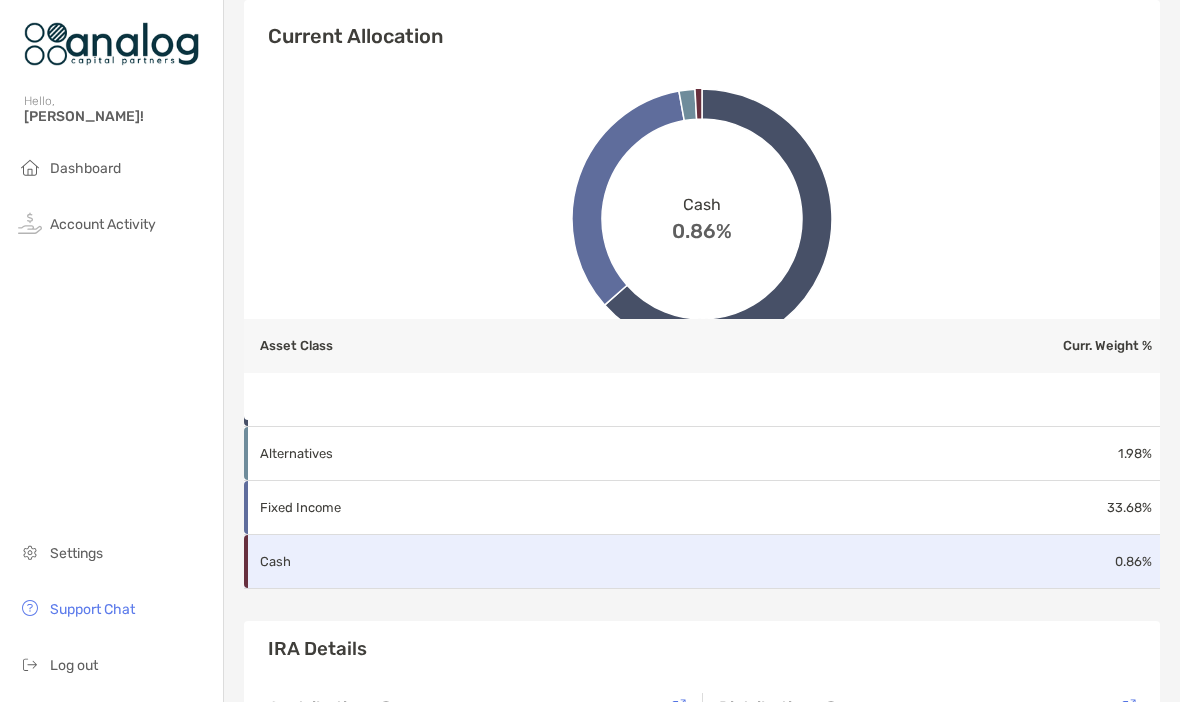 click 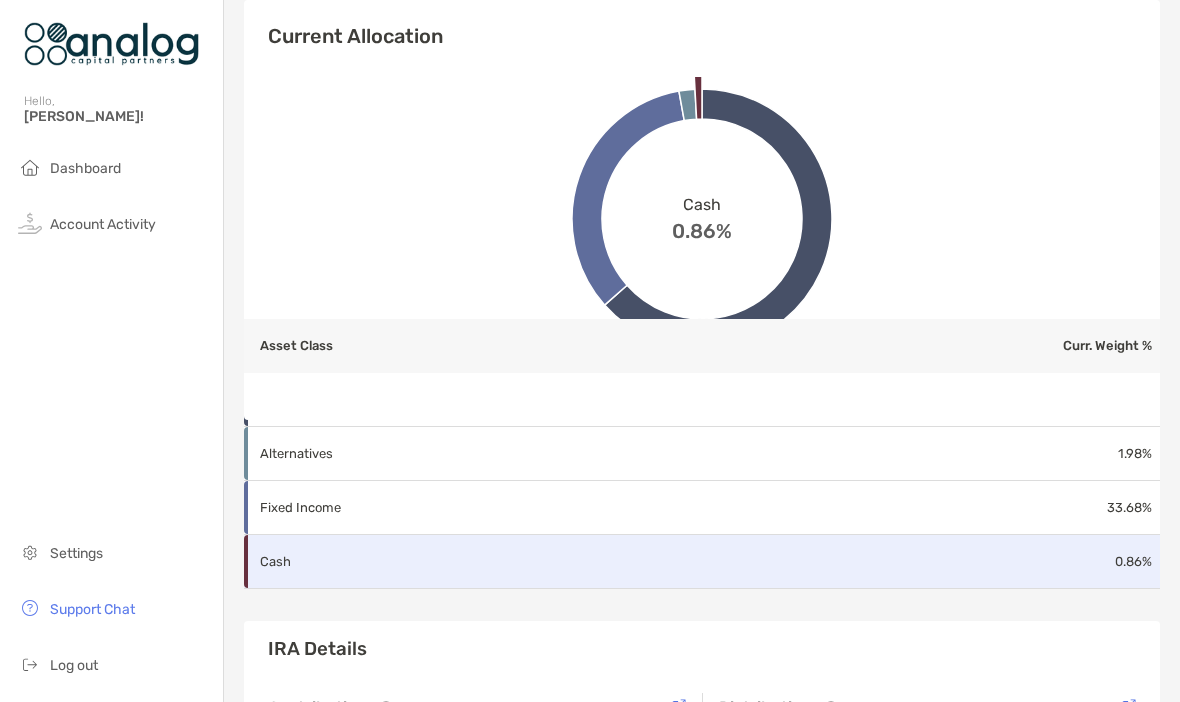 click 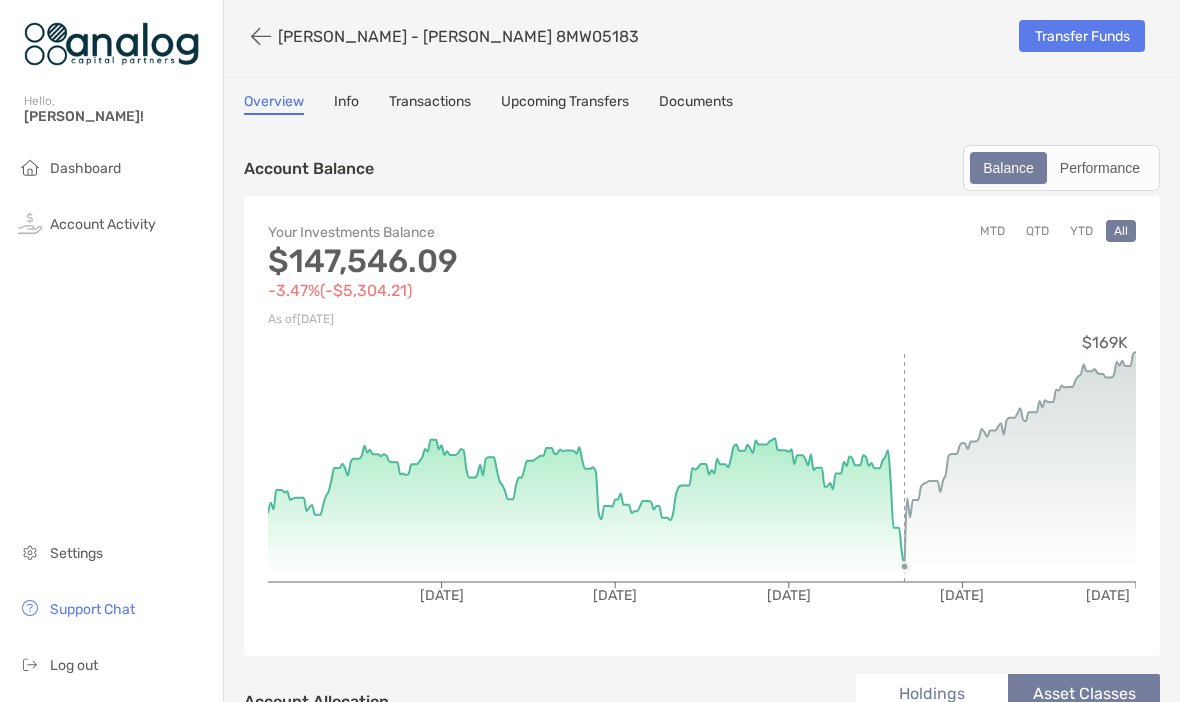 scroll, scrollTop: 0, scrollLeft: 0, axis: both 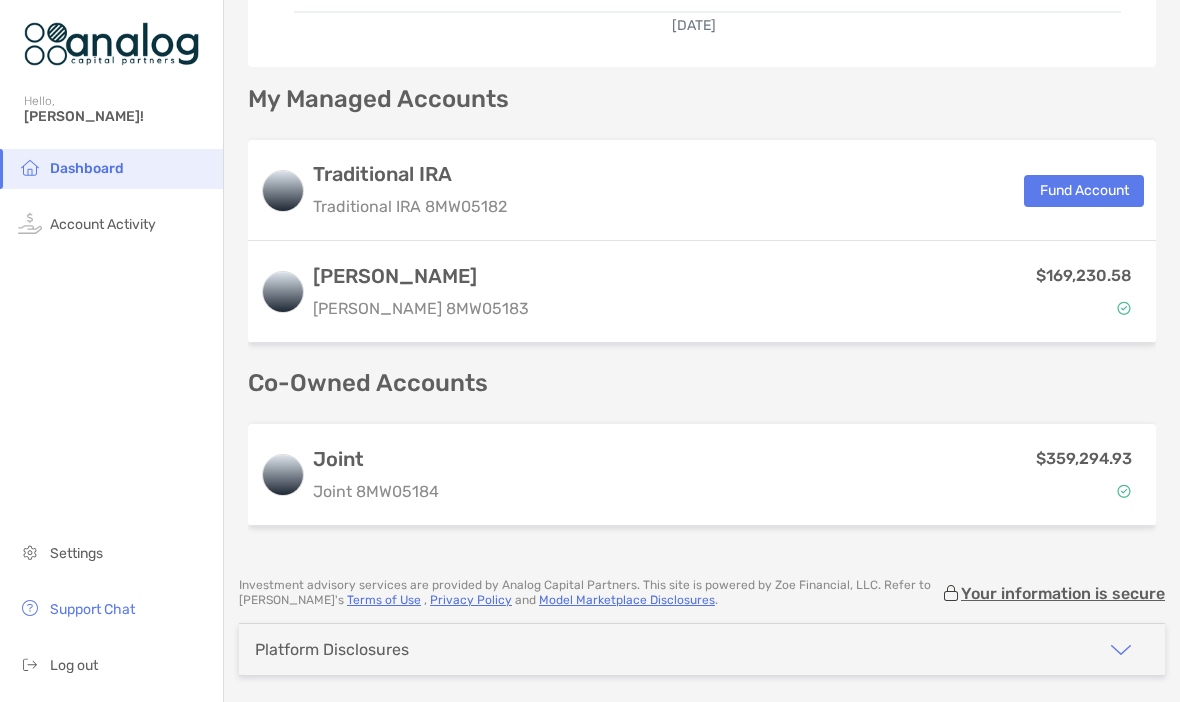 click on "Joint" at bounding box center [376, 459] 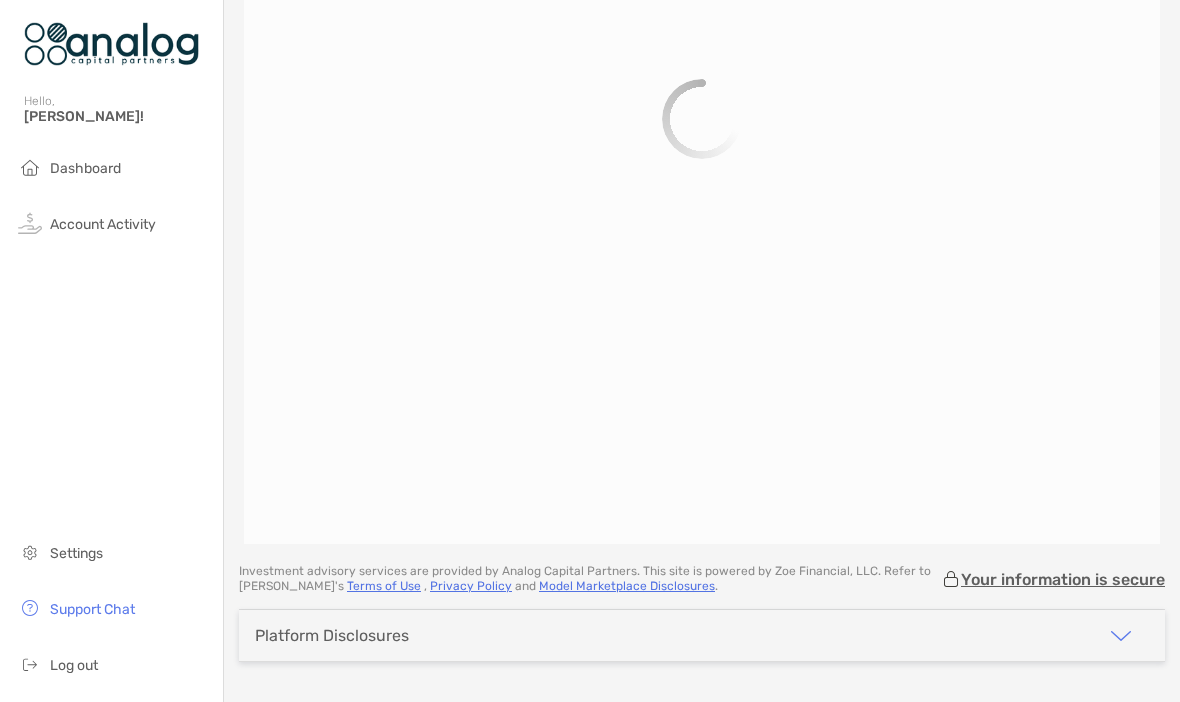 scroll, scrollTop: 106, scrollLeft: 0, axis: vertical 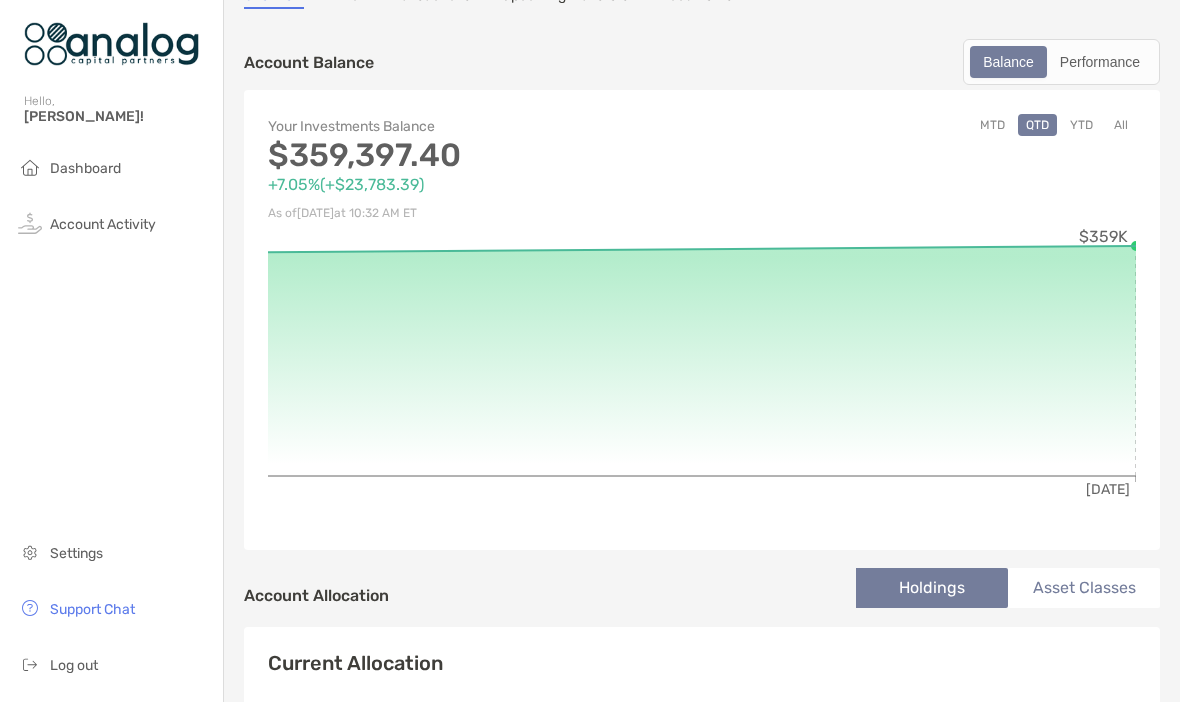click on "All" at bounding box center [1121, 125] 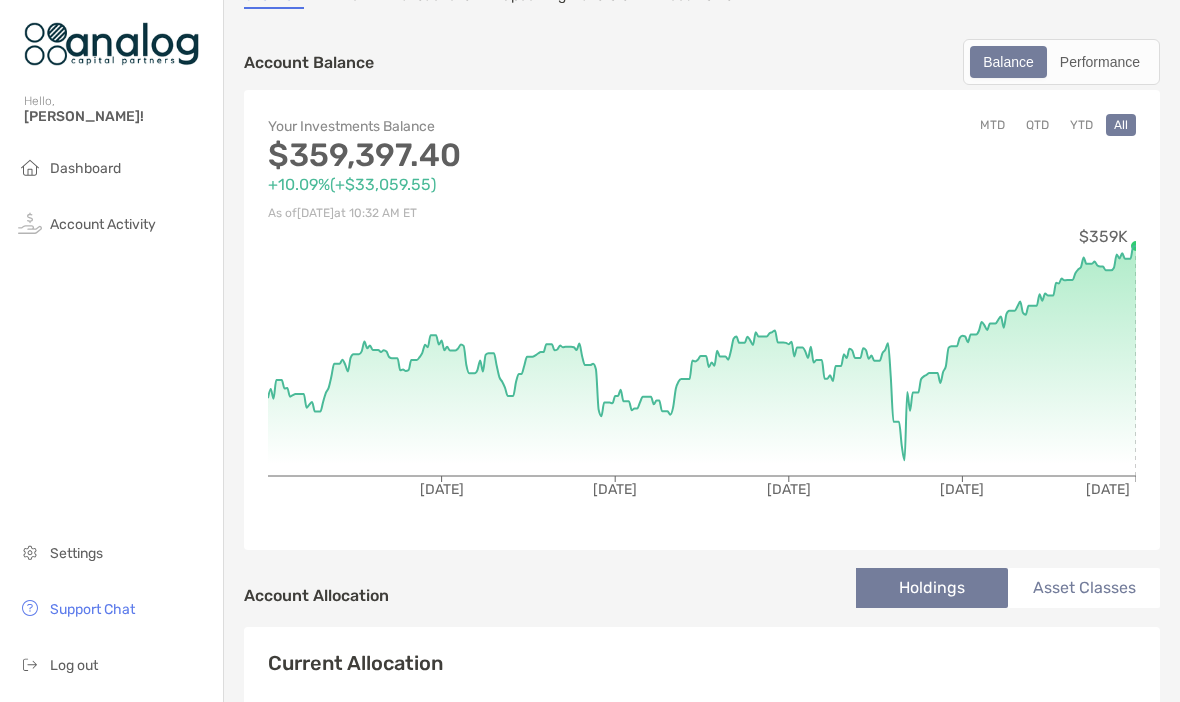 click on "Asset Classes" at bounding box center (1084, 588) 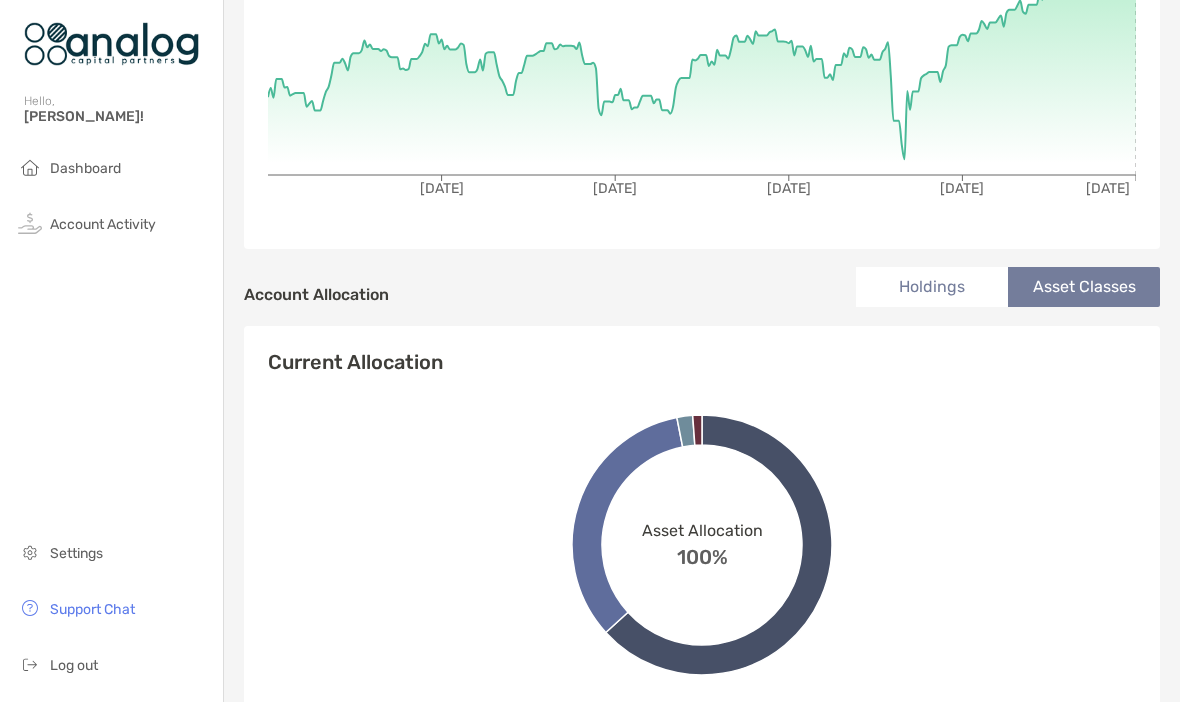 scroll, scrollTop: 456, scrollLeft: 0, axis: vertical 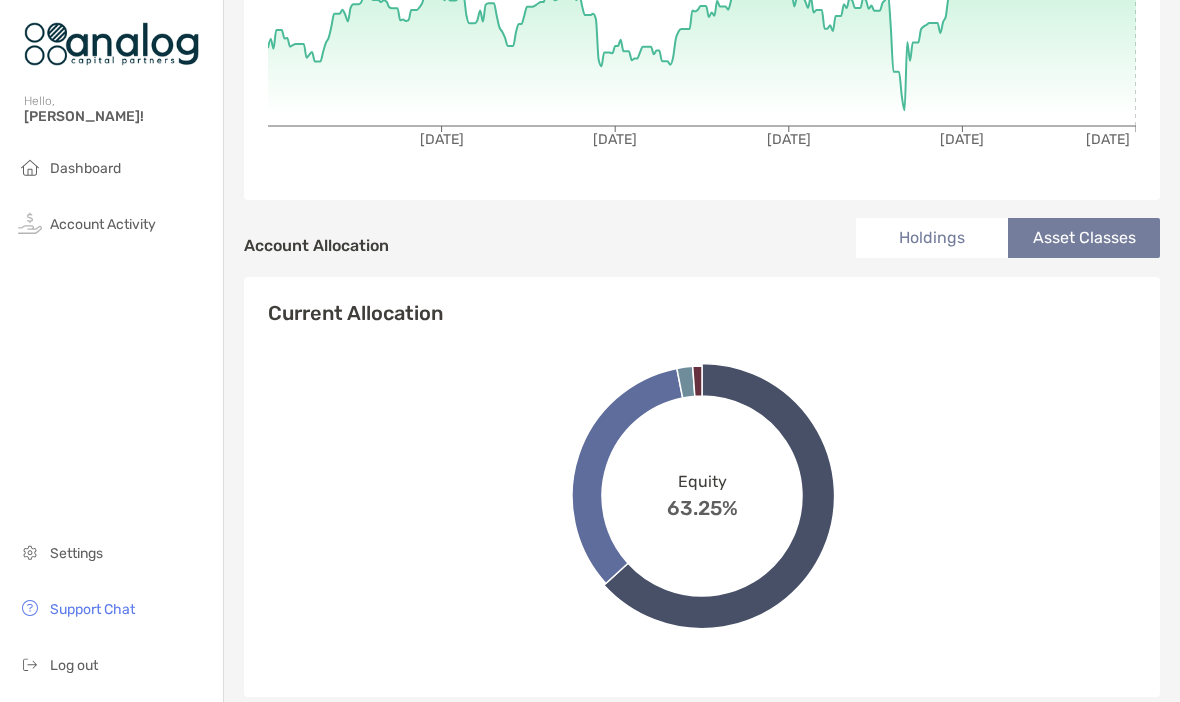click 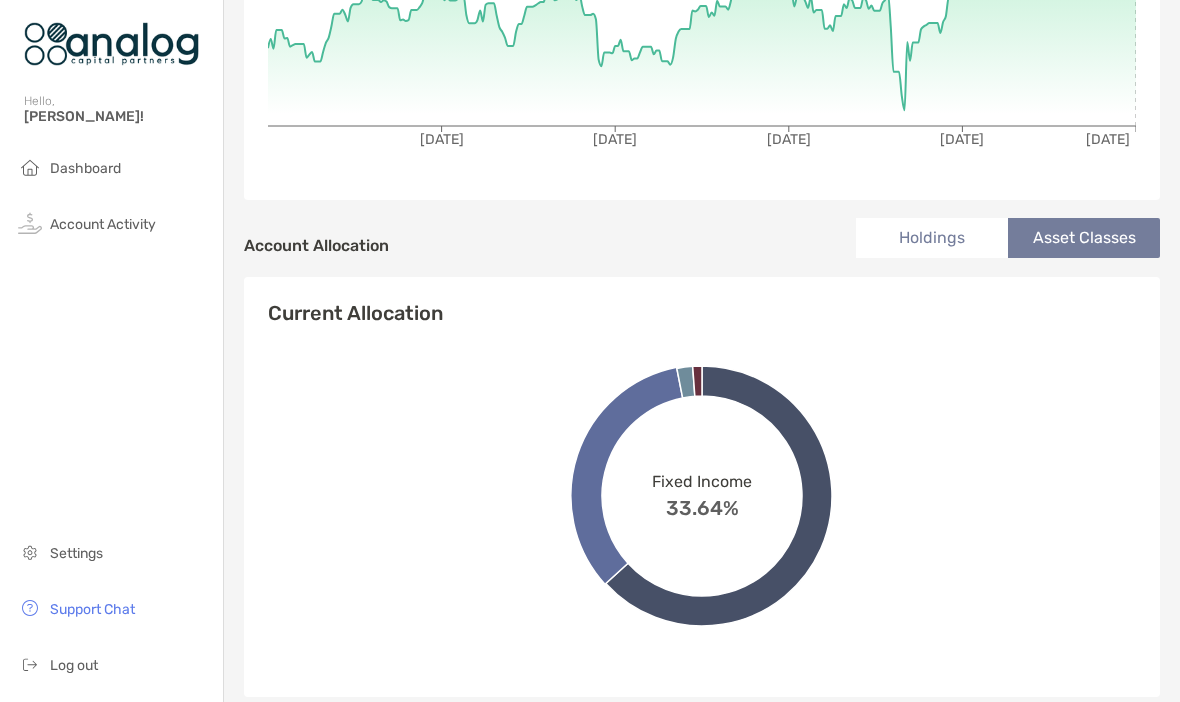 click 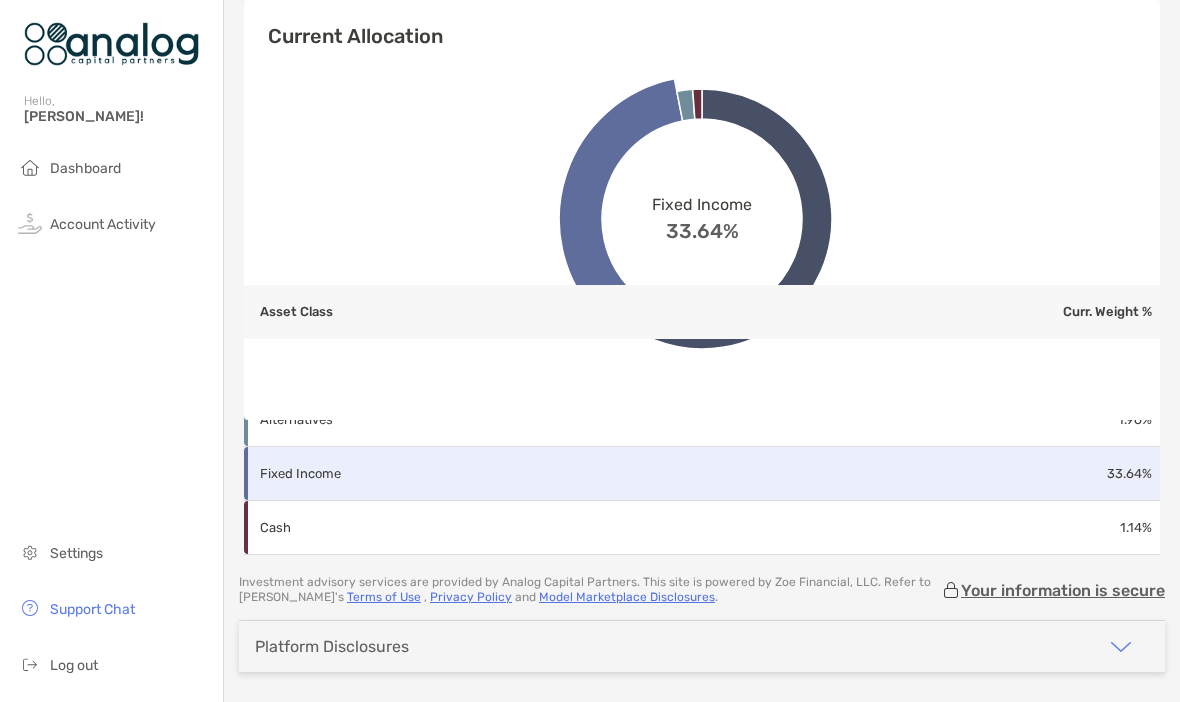 scroll, scrollTop: 882, scrollLeft: 0, axis: vertical 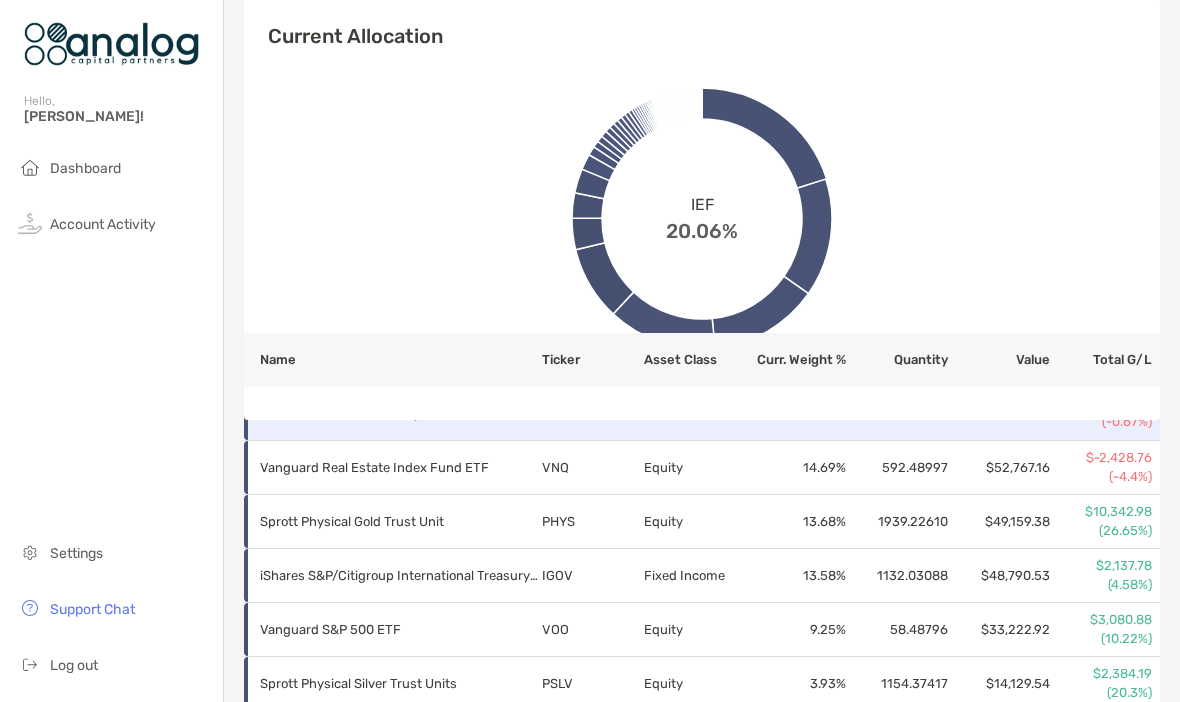 click 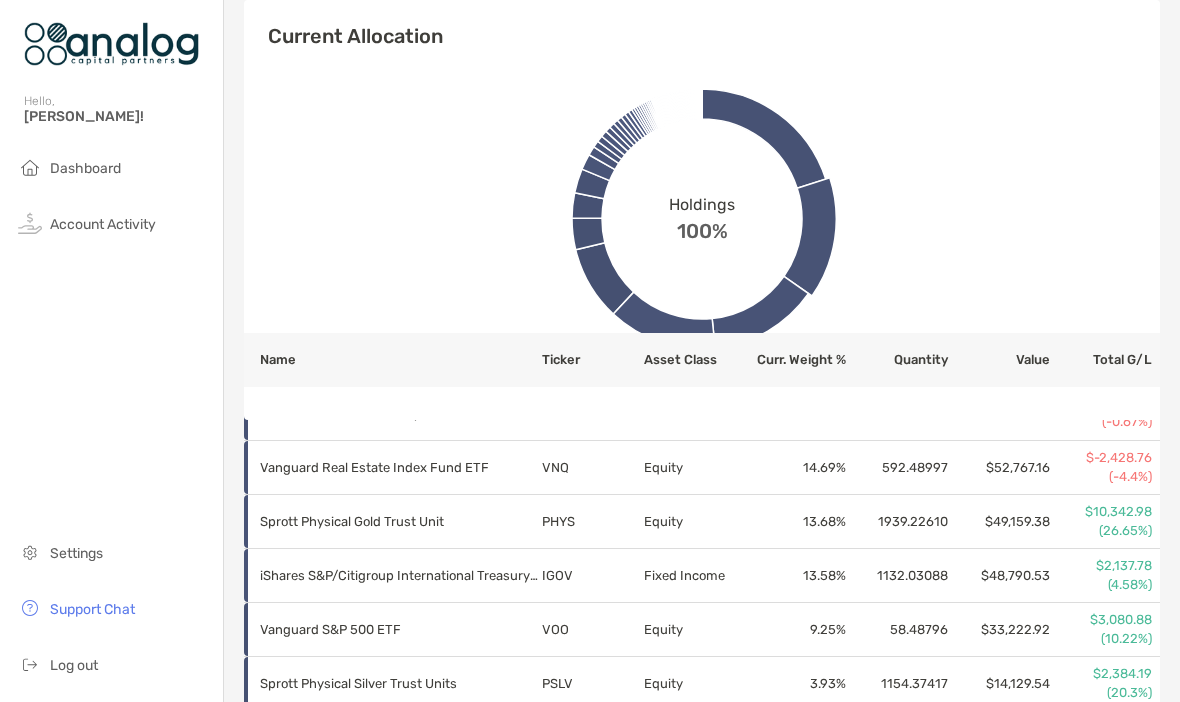 click 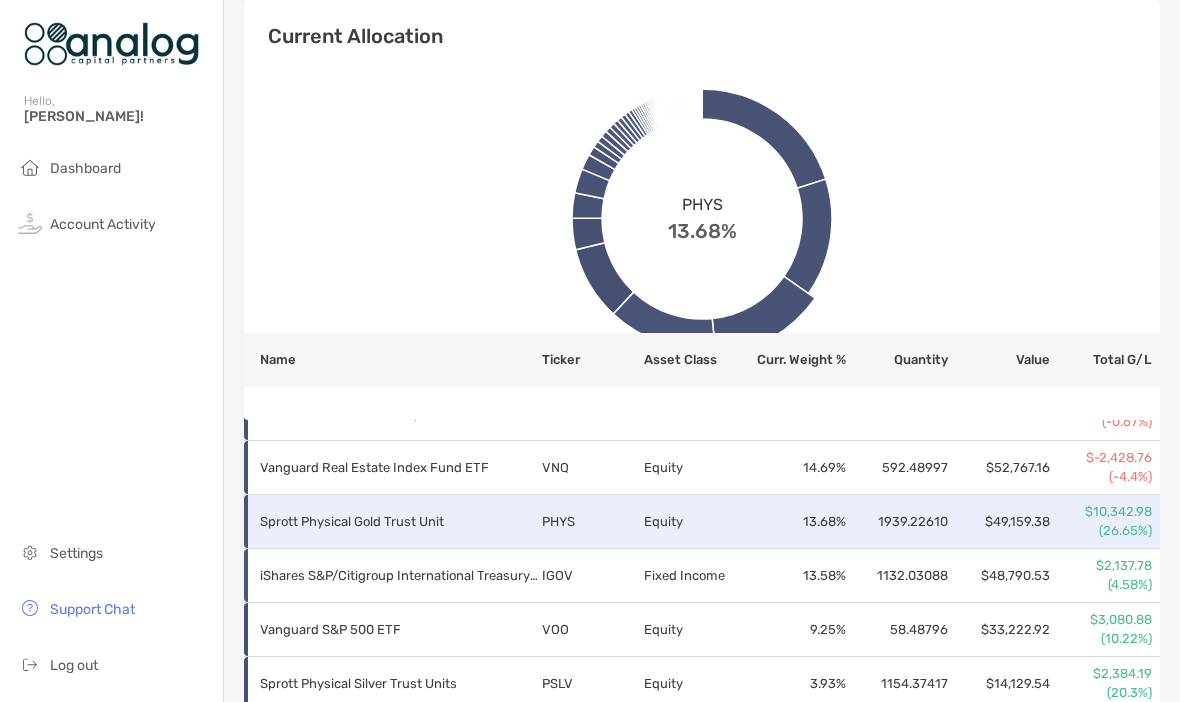 click 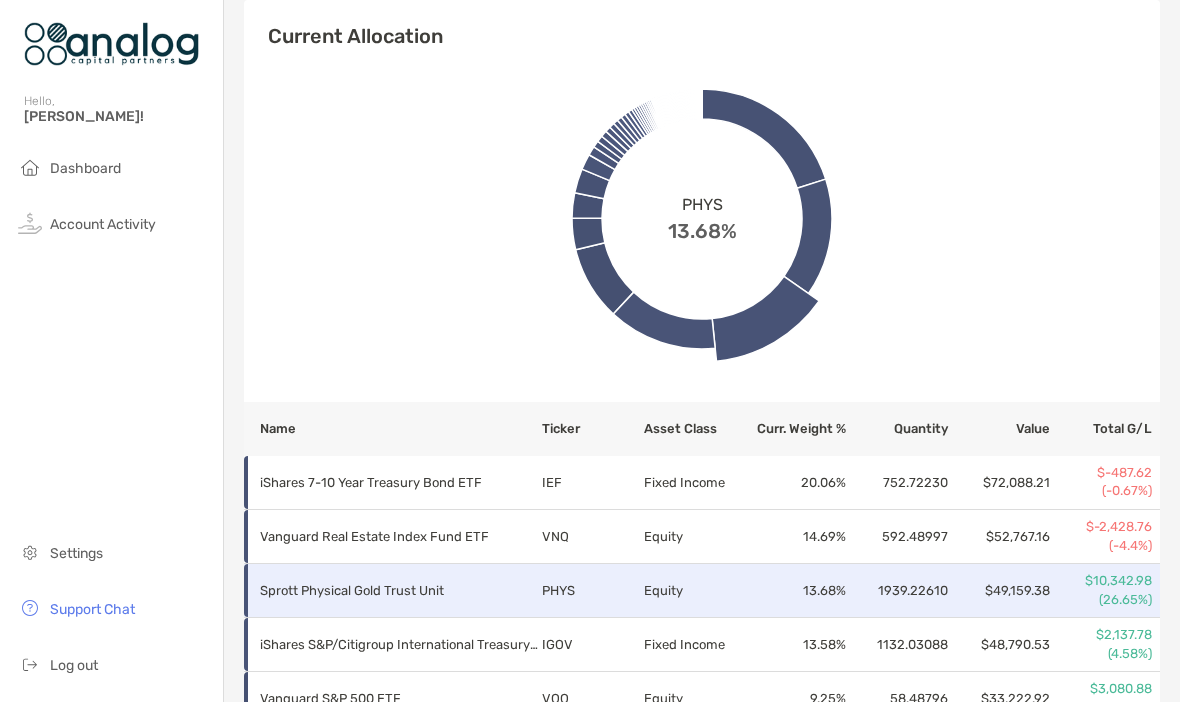 scroll, scrollTop: 780, scrollLeft: 0, axis: vertical 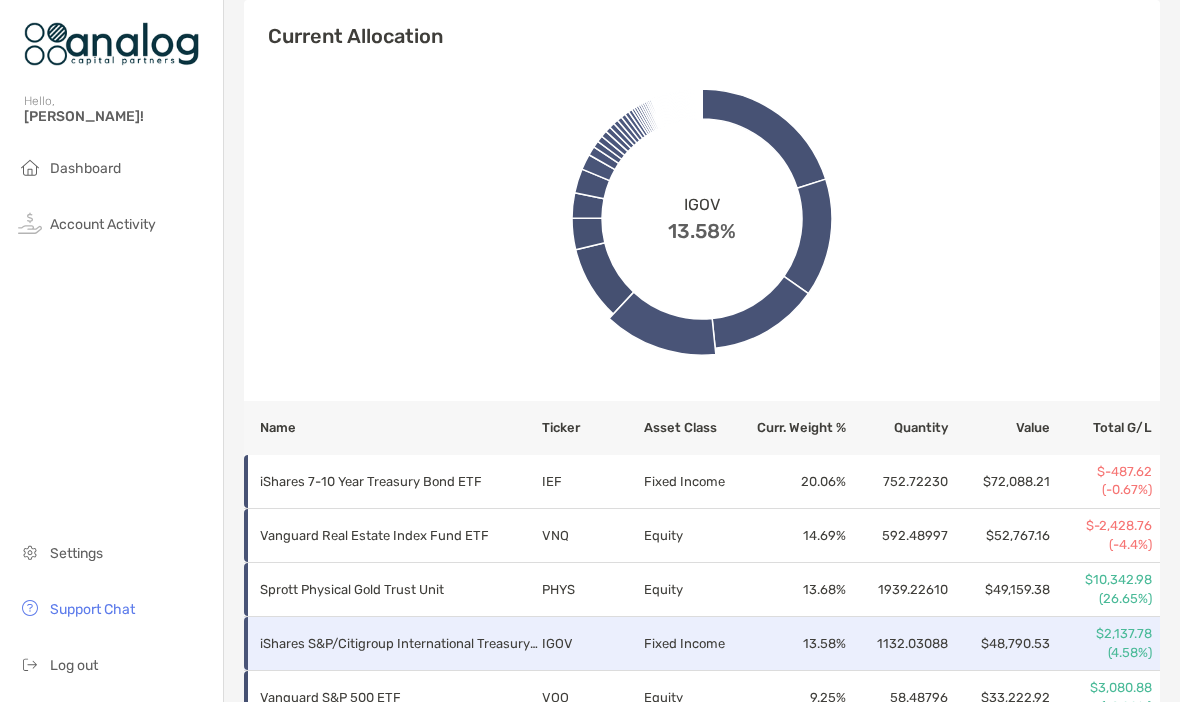 click 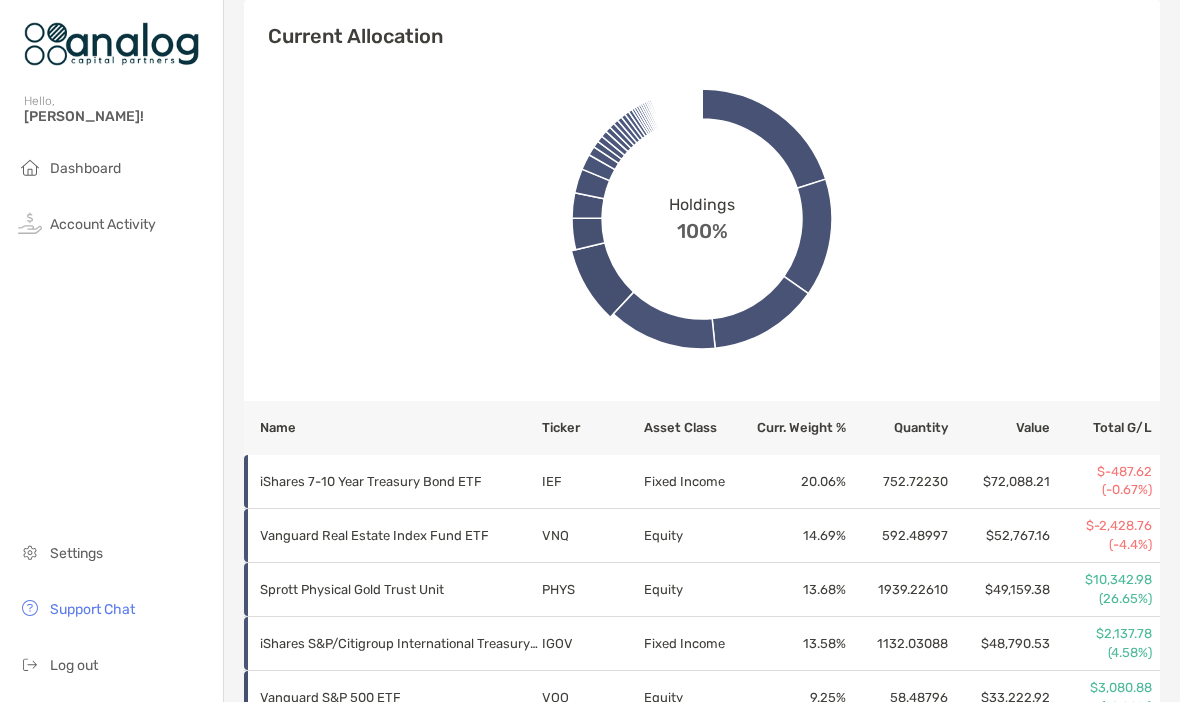 click 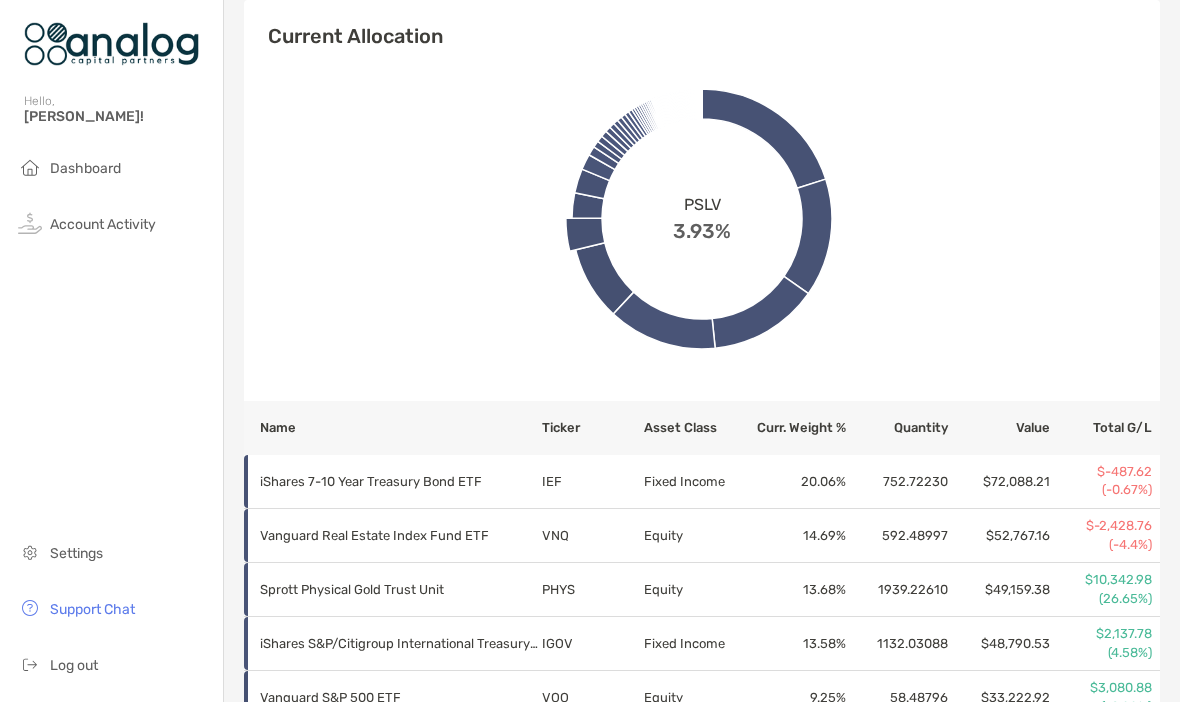 click 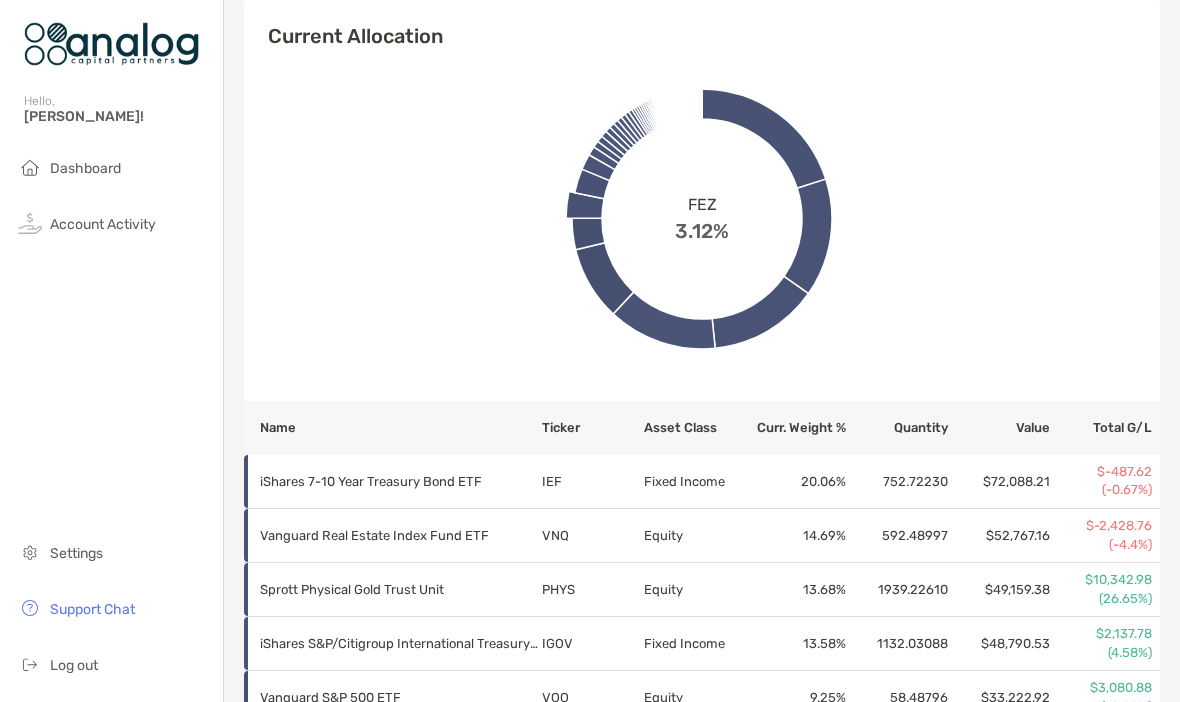 click 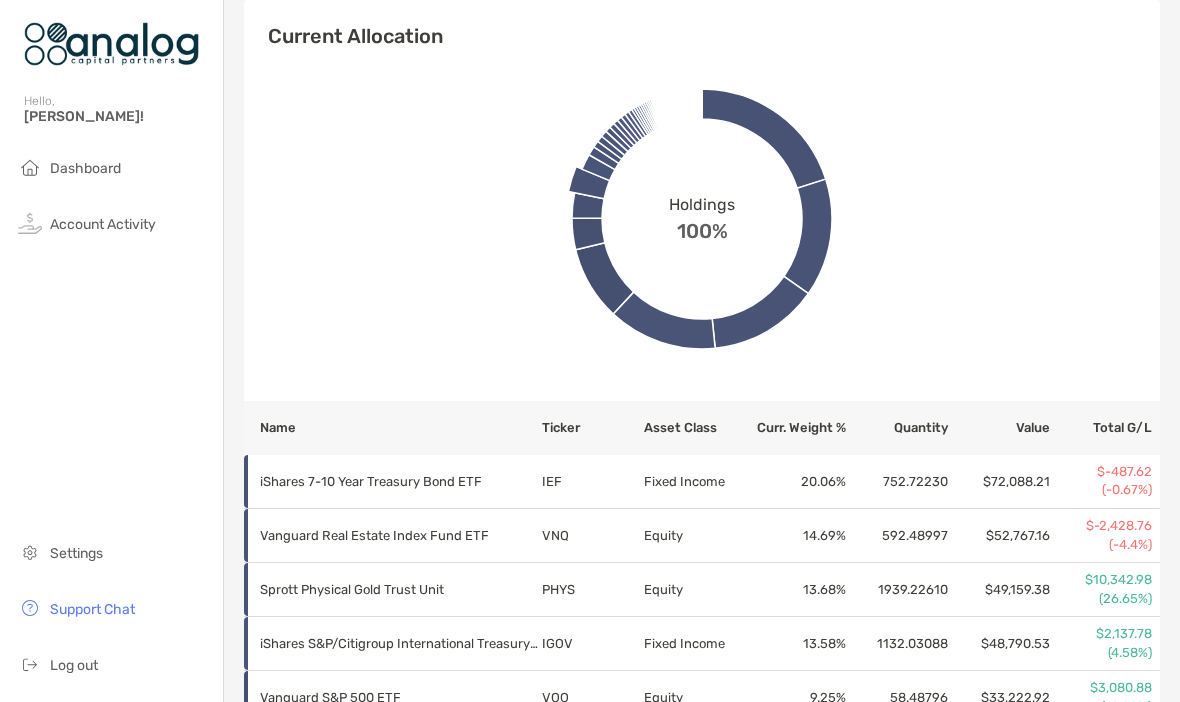 click 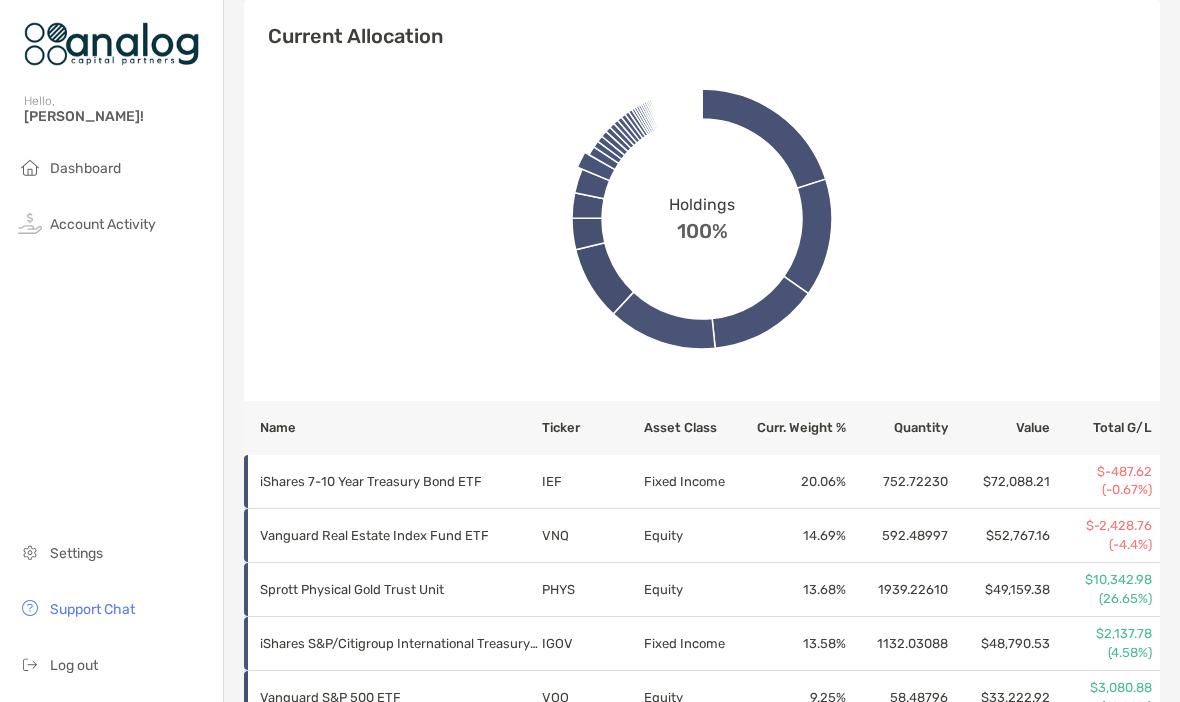 click 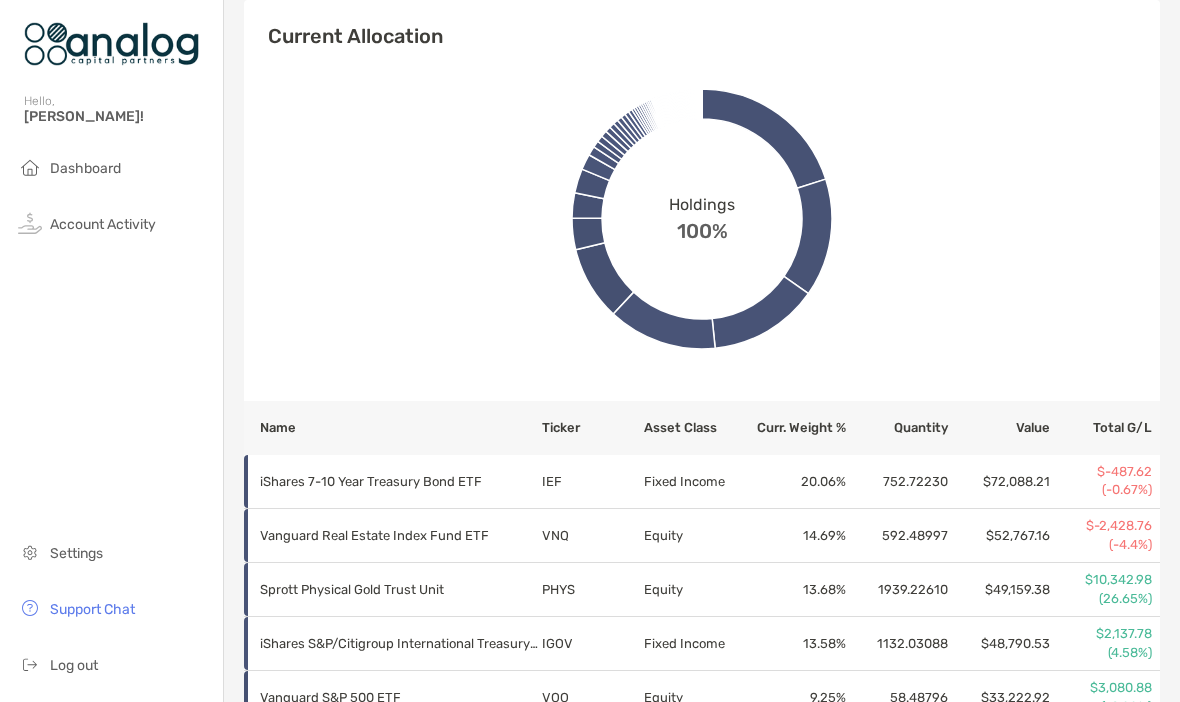 click 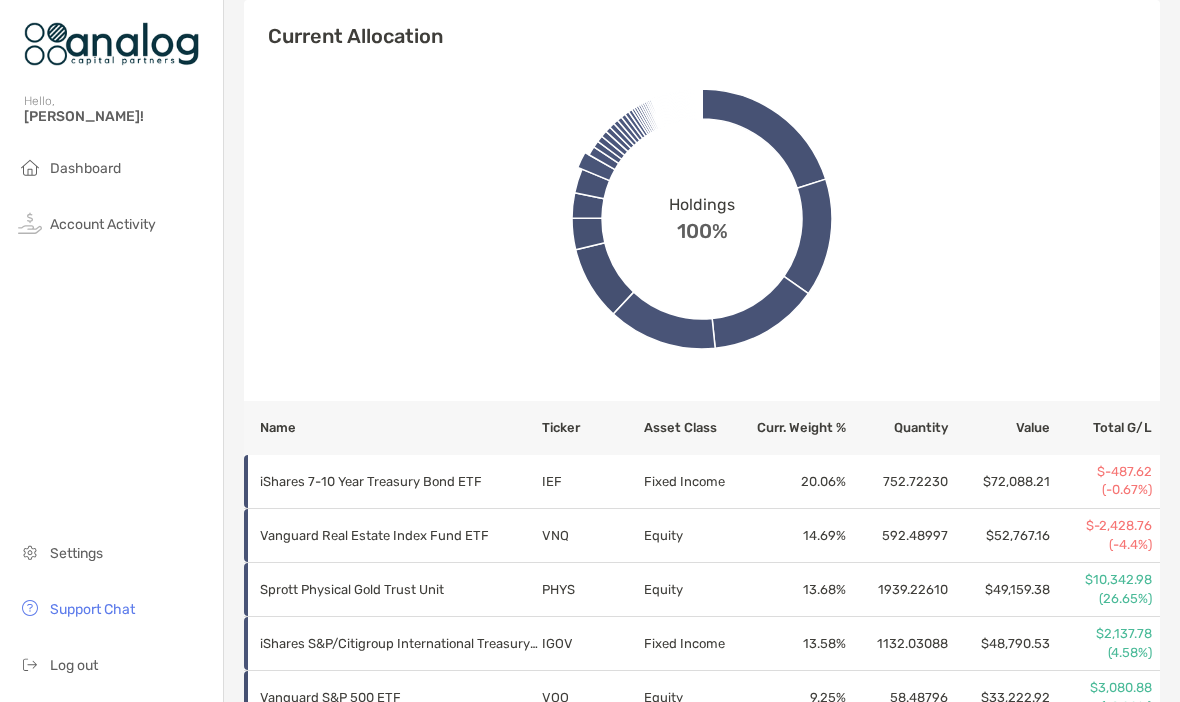 click 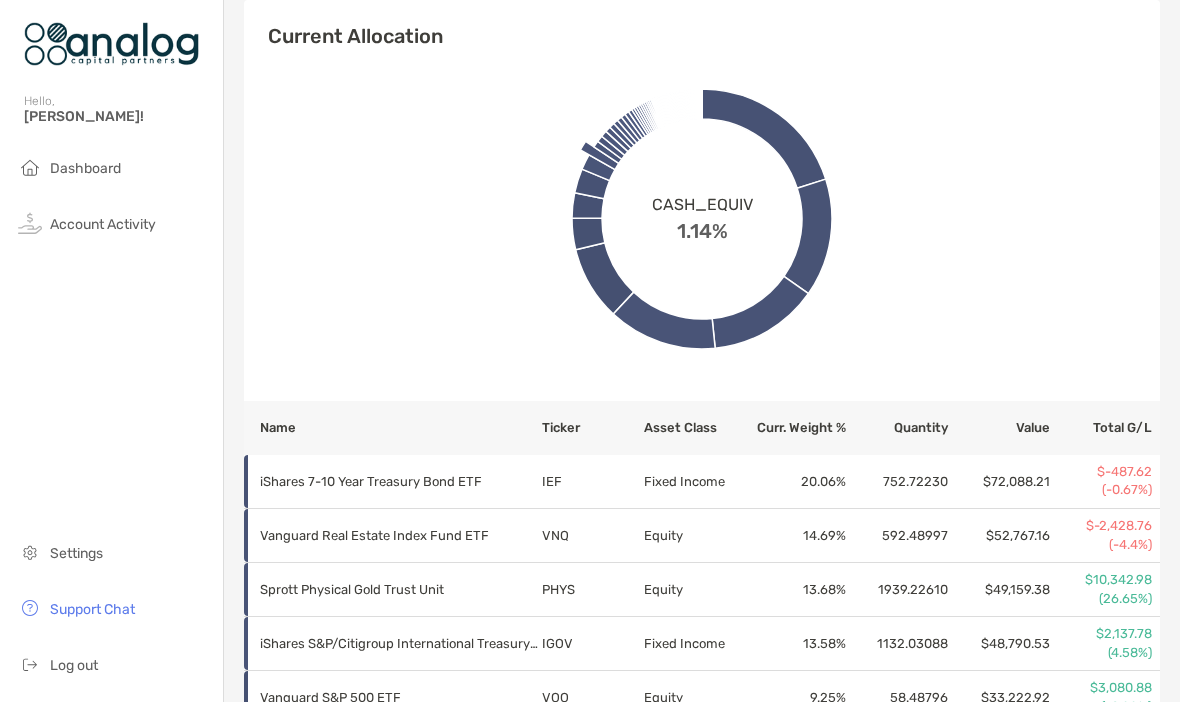 click 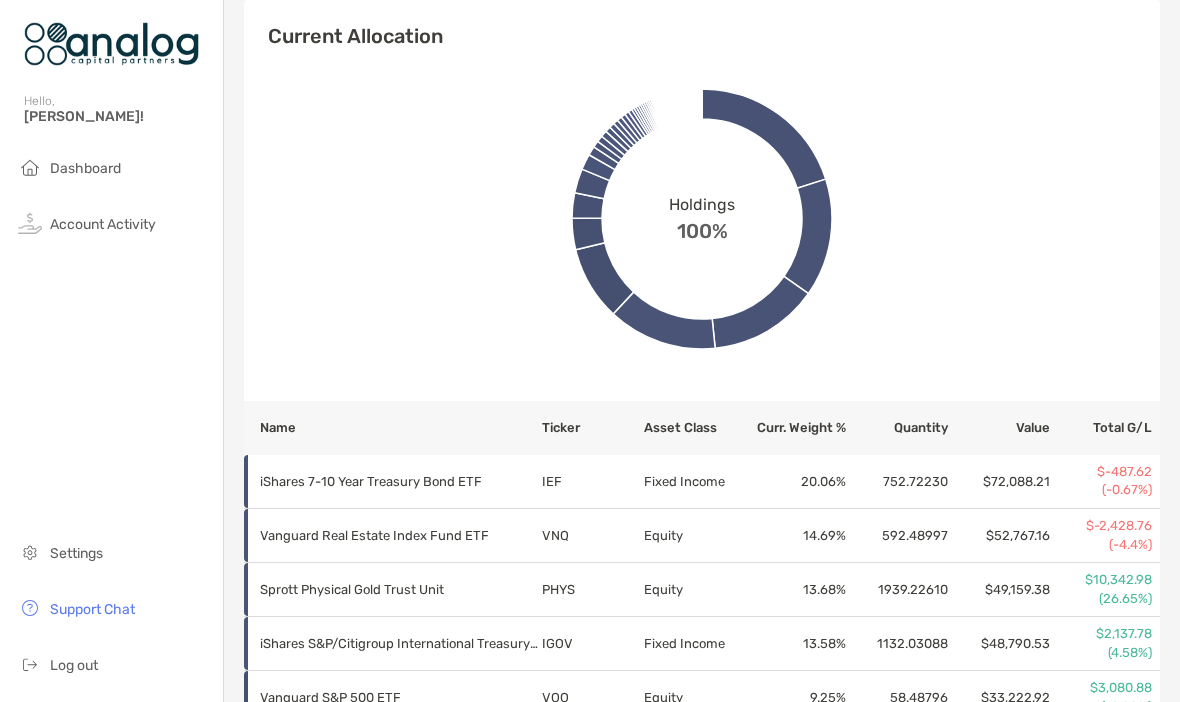 click 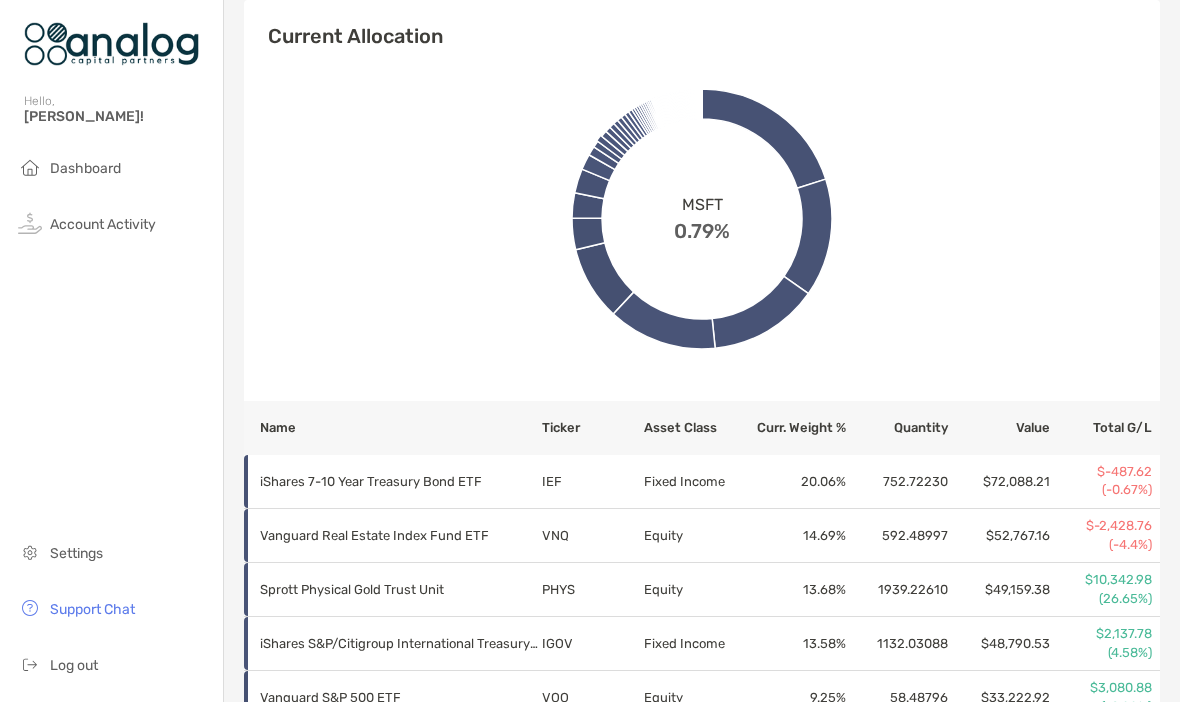 click 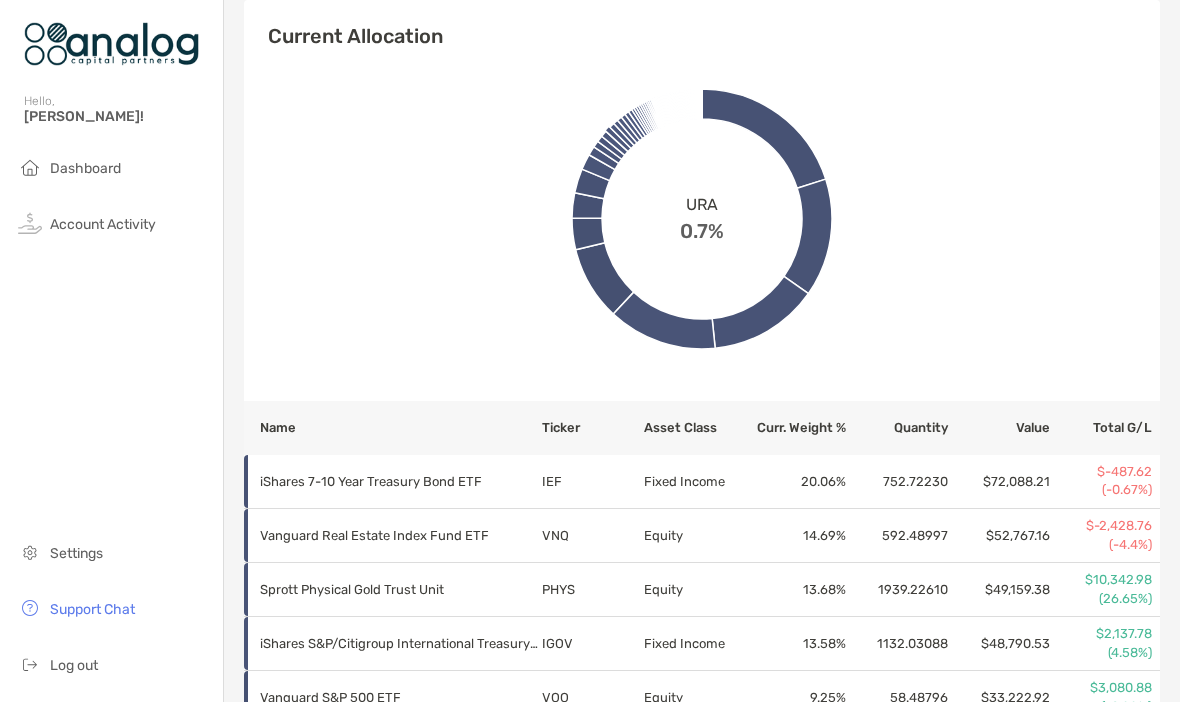 click 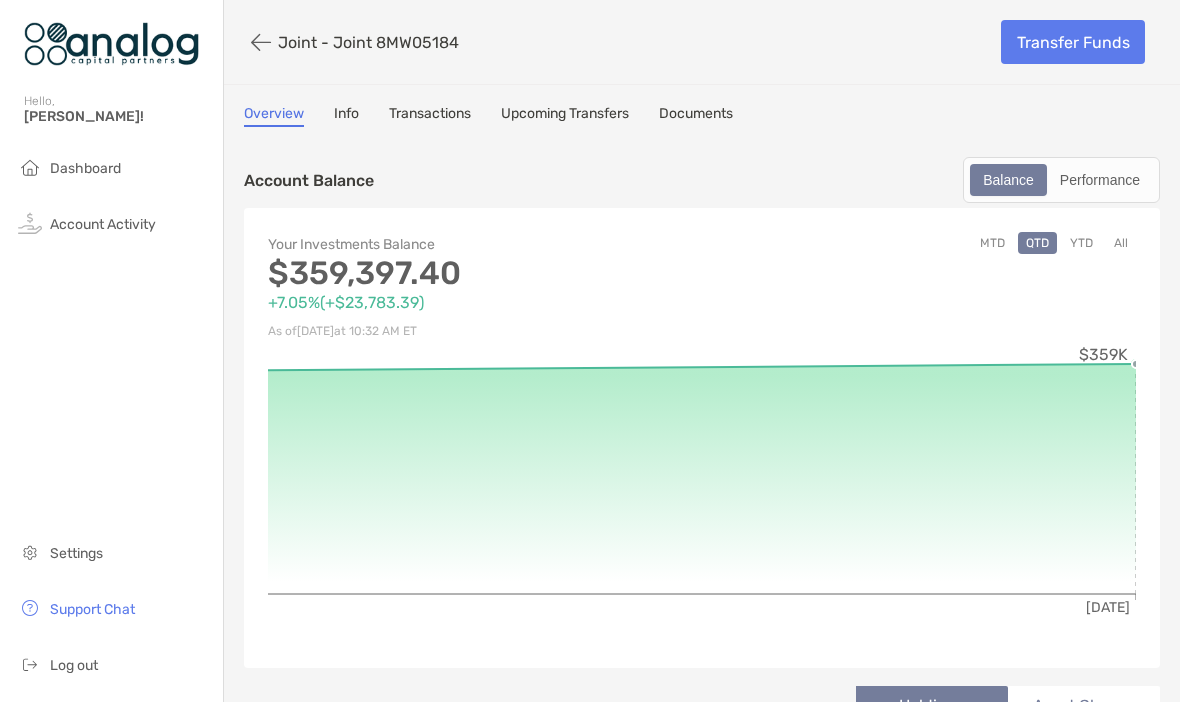 scroll, scrollTop: 0, scrollLeft: 0, axis: both 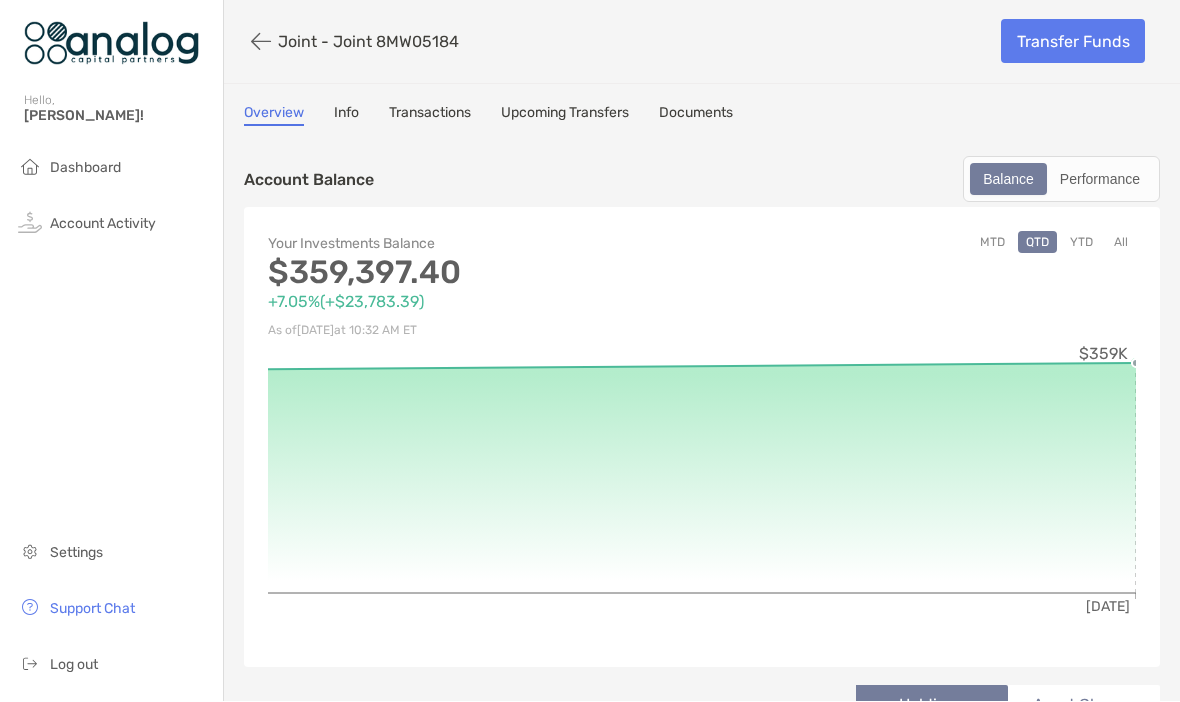 click on "Dashboard" at bounding box center [85, 168] 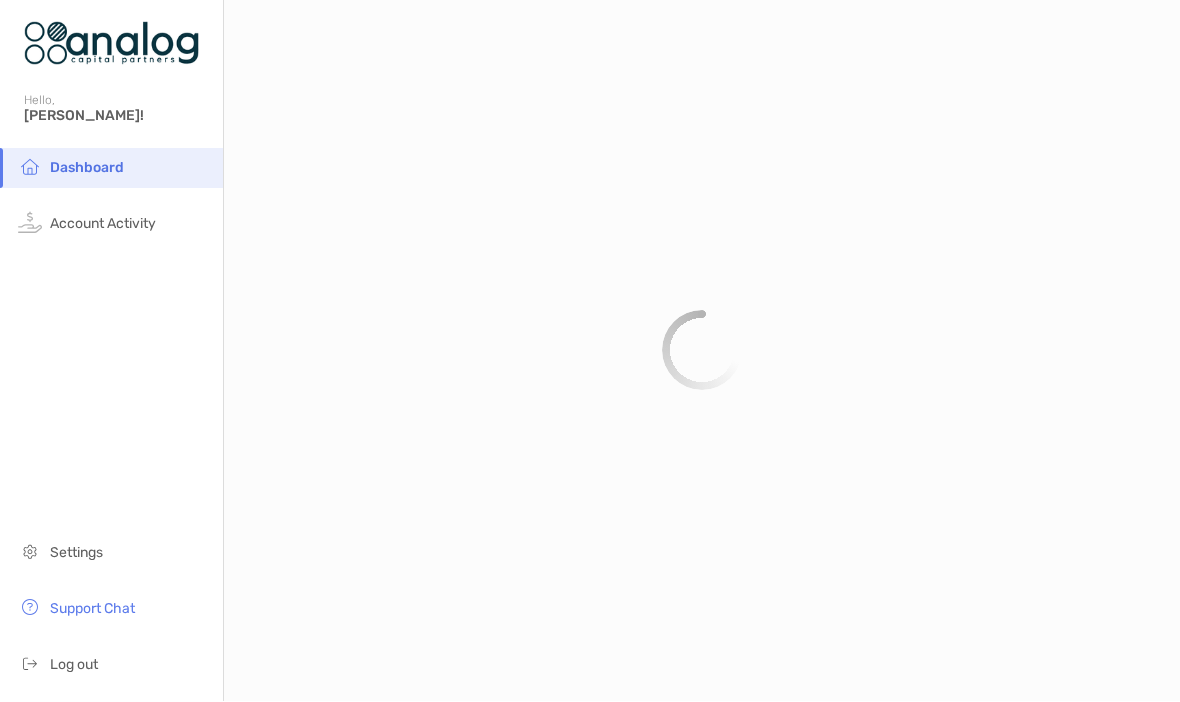 scroll, scrollTop: 0, scrollLeft: 0, axis: both 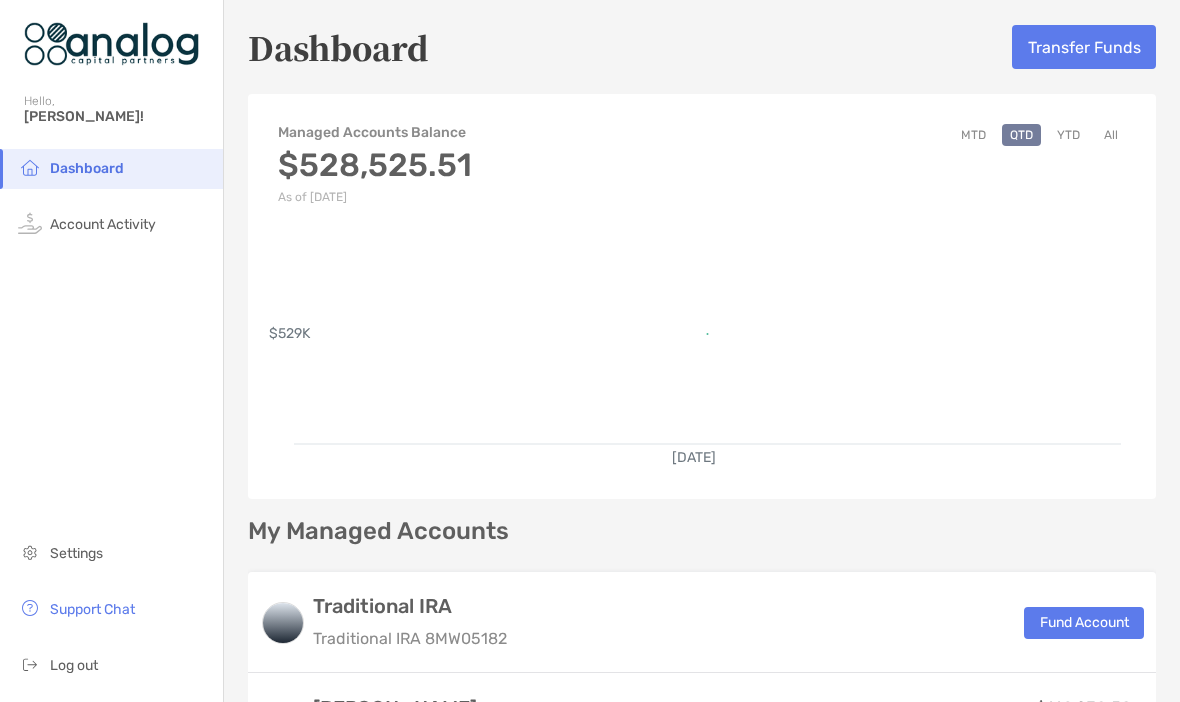 click on "Dashboard Hello,  Robert! Dashboard Account Activity Settings Support Chat Log out Dashboard Account Activity Settings Support Chat Log out Dashboard Transfer Funds Managed Accounts Balance $528,525.51 As of   Jun 30, '25 MTD QTD YTD All Jun 30, '25 $529K MTD QTD YTD All My Managed Accounts  Traditional IRA Traditional IRA   8MW05182 Fund Account Roth IRA Roth IRA   8MW05183 $169,230.58 Co-Owned Accounts Joint Joint   8MW05184 $359,294.93 Investment advisory services are provided by   Analog Capital Partners . This site is powered by Zoe Financial, LLC. Refer to Zoe's   Terms of Use   ,   Privacy Policy   and   Model Marketplace Disclosures .  Your information is secure Platform Disclosures   Certain financial market data and information is provided by QuoteMedia (https://www.quotemedia.com). Financial Market Data powered by http://QuoteMedia.com . All rights reserved. View the Terms of Use: https://www.quotemedia.com/legal/tos. NYSE data delayed 15 minutes.   Privacy Policy Terms of Use" at bounding box center (590, 351) 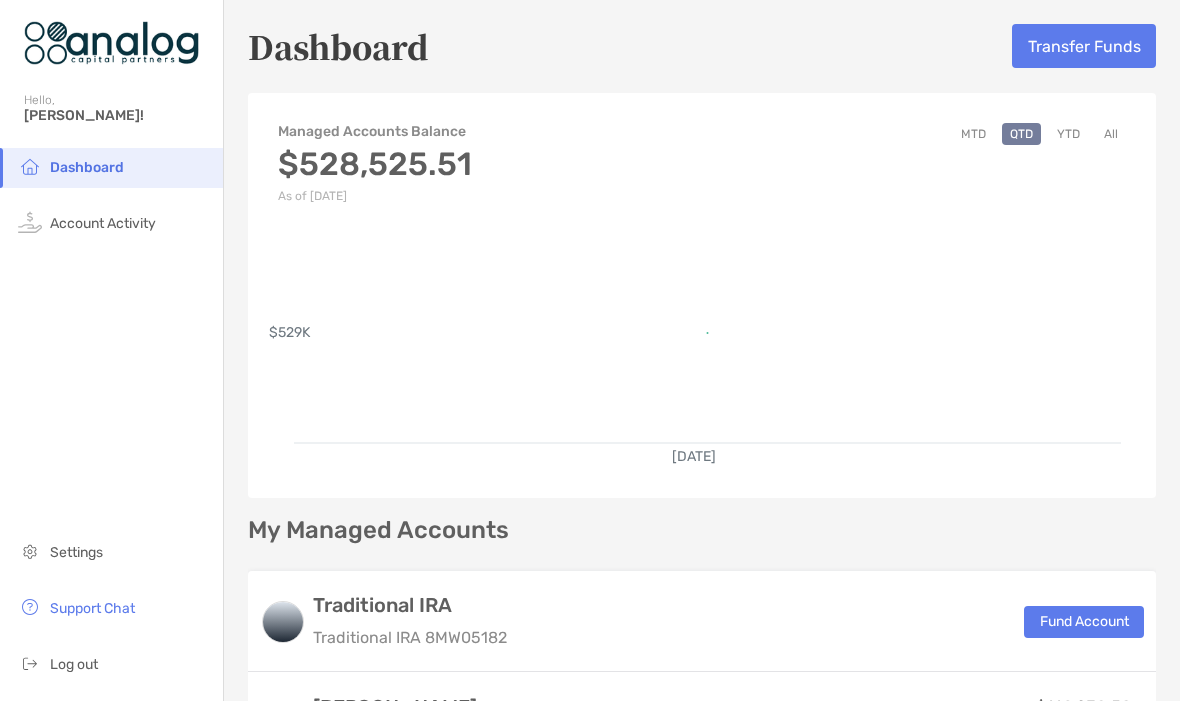 click on "Log out" at bounding box center (74, 665) 